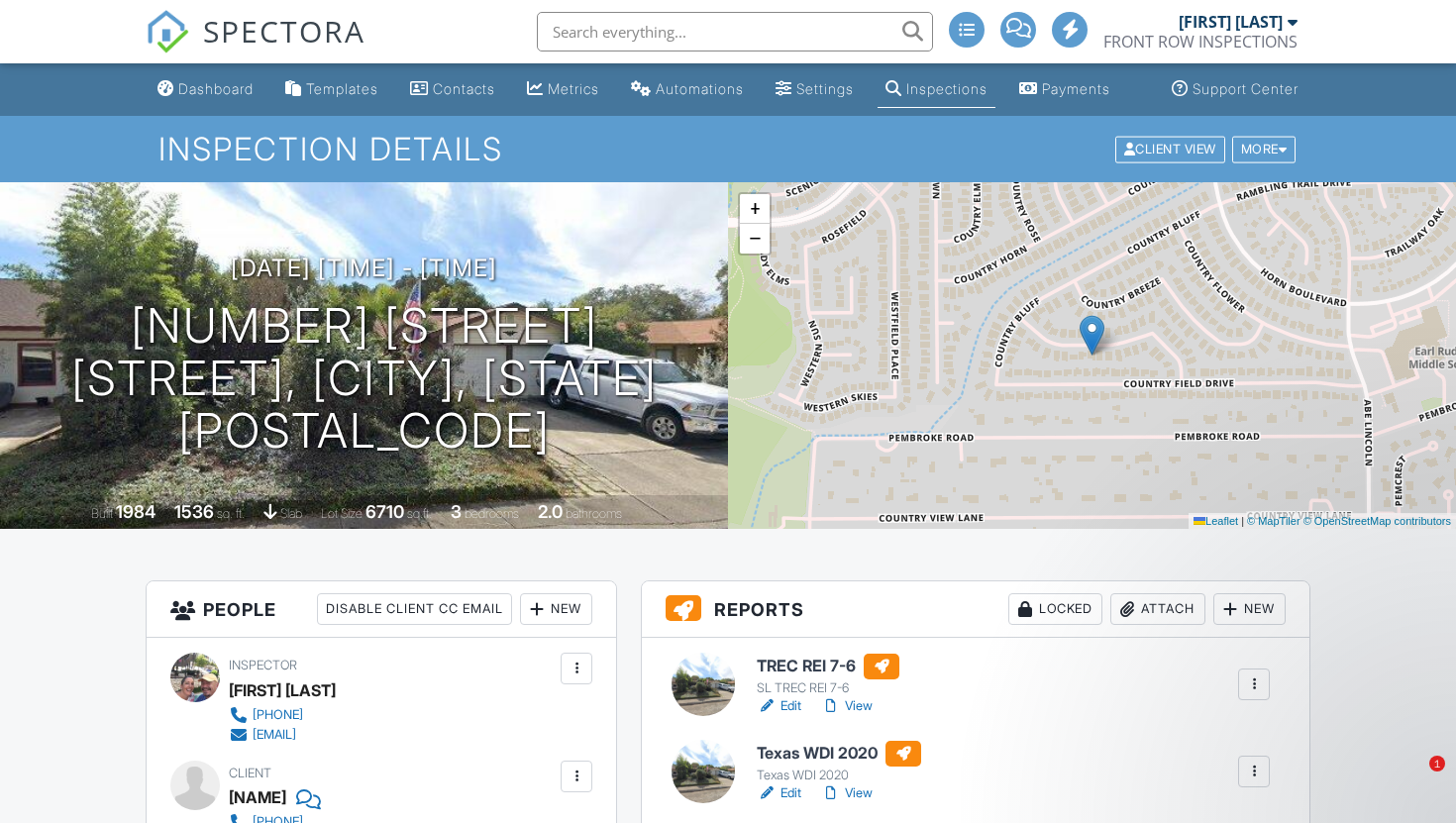 scroll, scrollTop: 781, scrollLeft: 0, axis: vertical 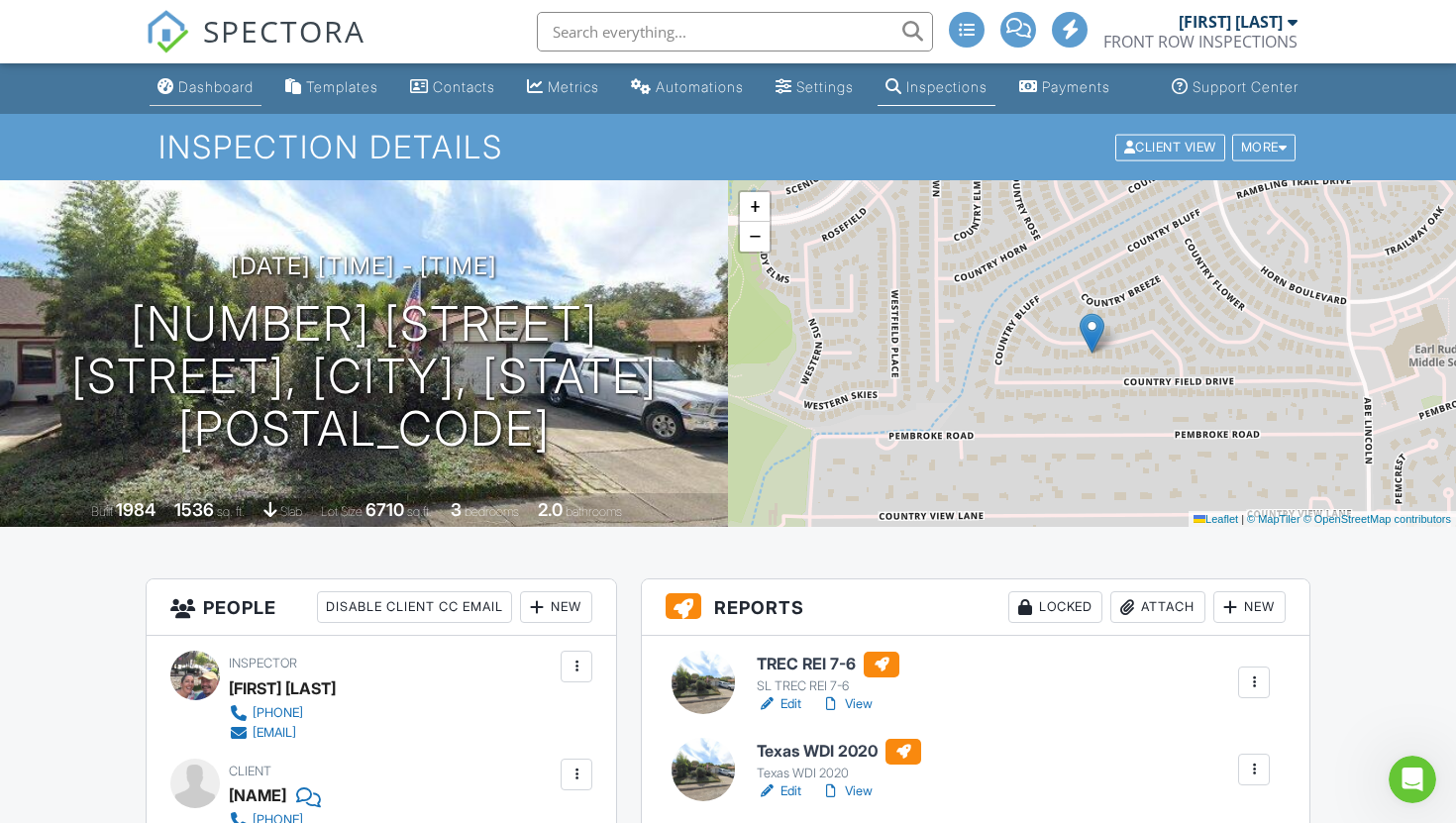 click on "Dashboard" at bounding box center (205, 87) 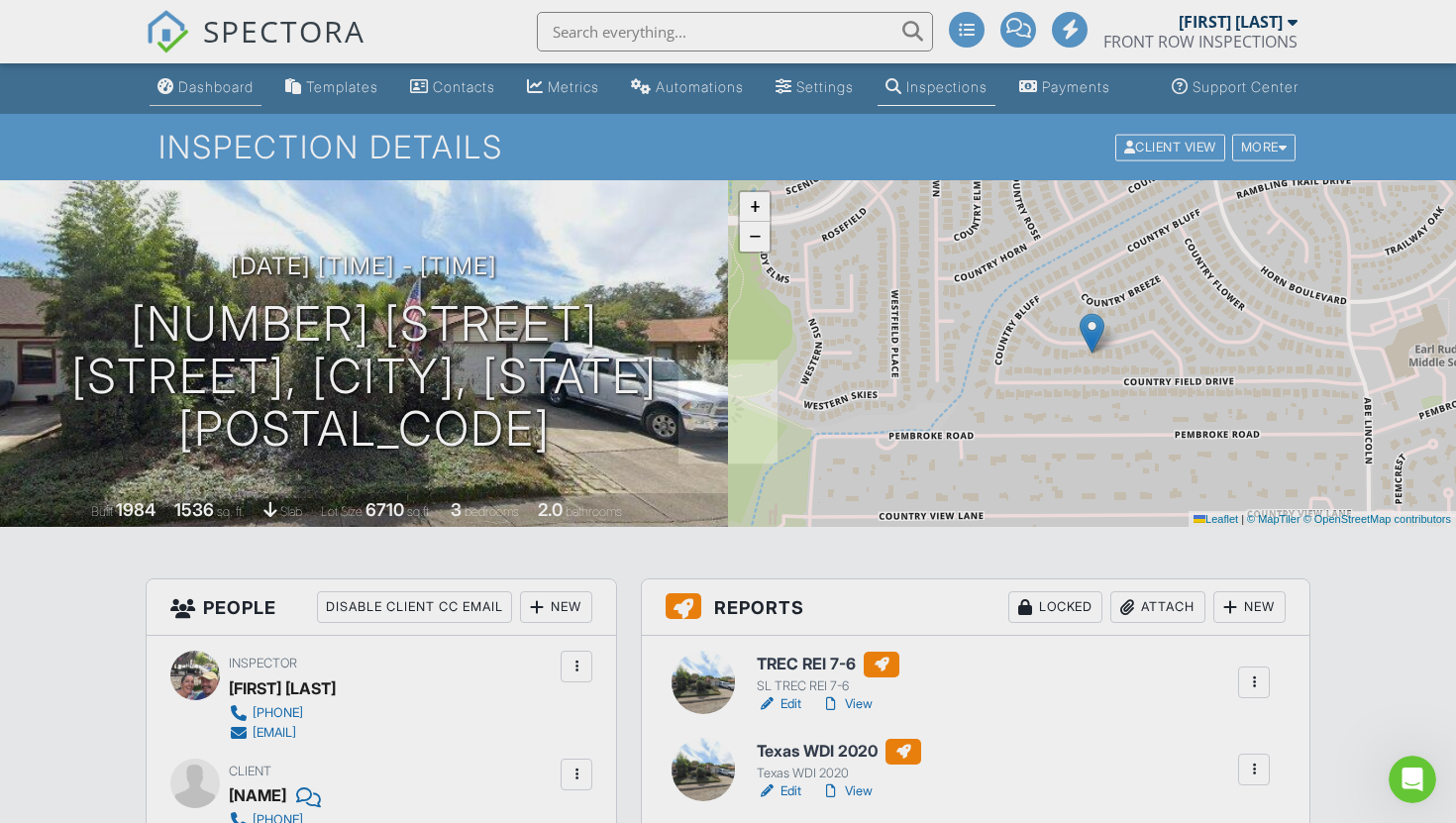 scroll, scrollTop: 0, scrollLeft: 0, axis: both 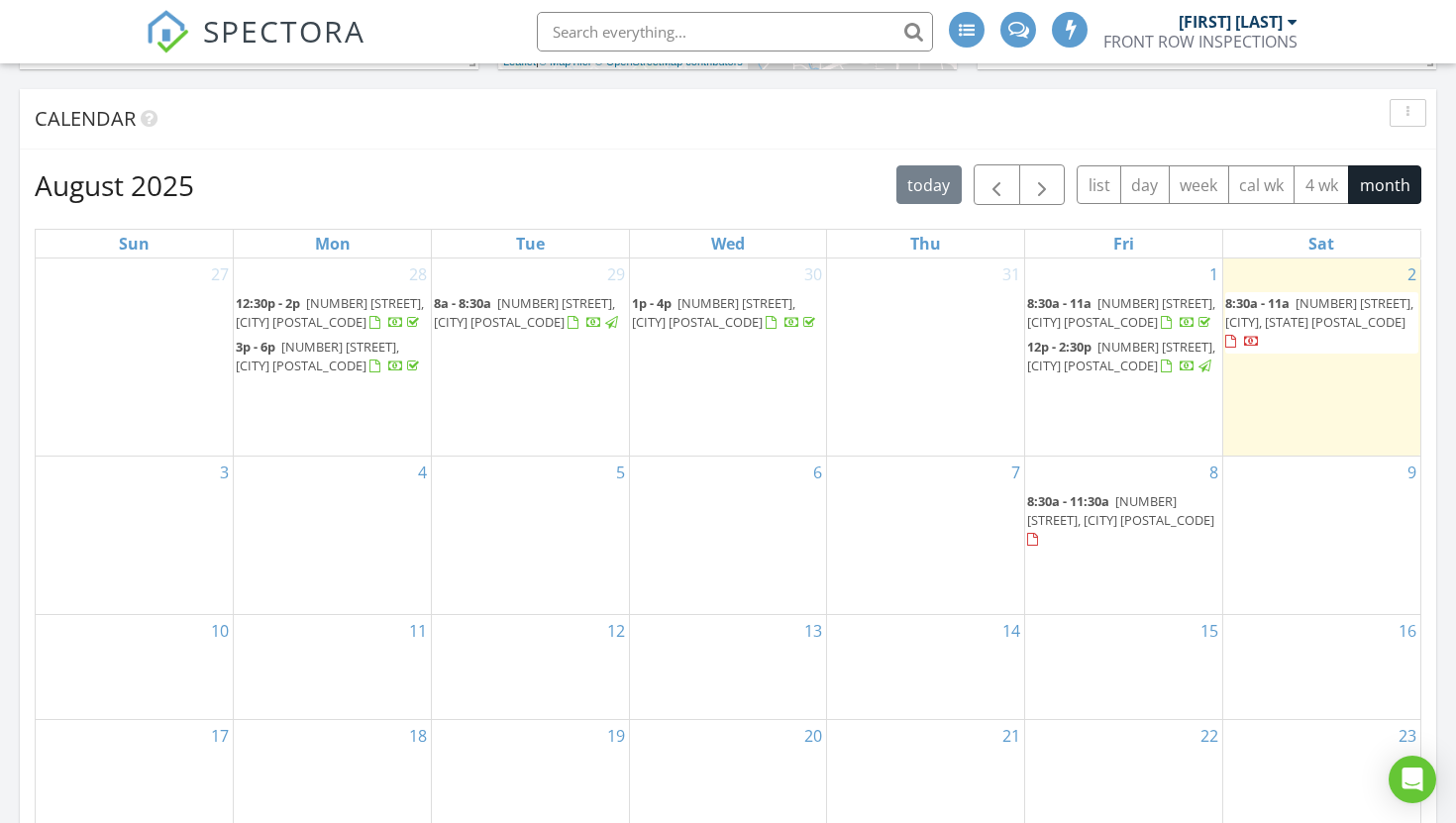 click on "6730 Country Swan, San Antonio 78240" at bounding box center [1319, 312] 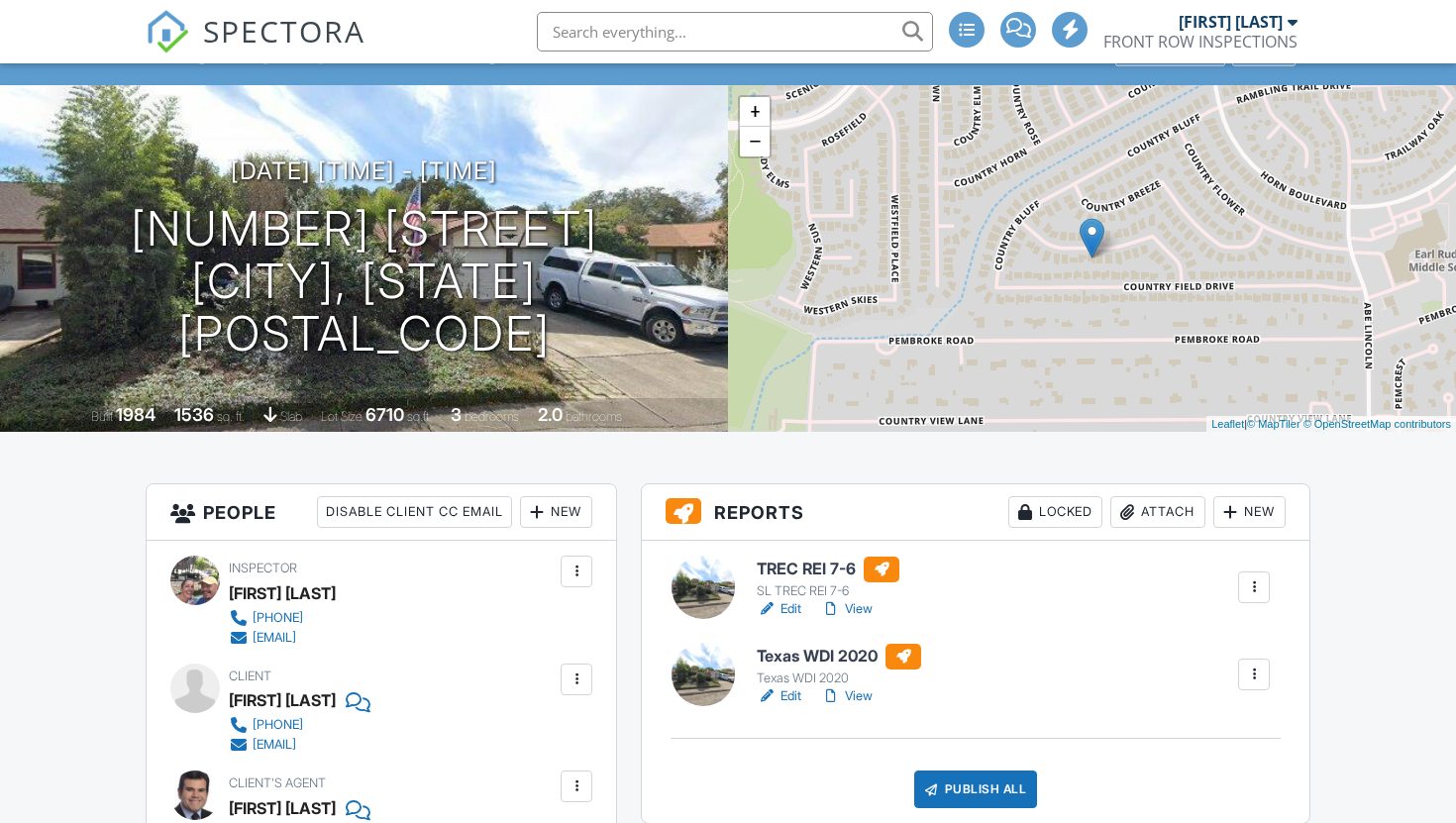 scroll, scrollTop: 0, scrollLeft: 0, axis: both 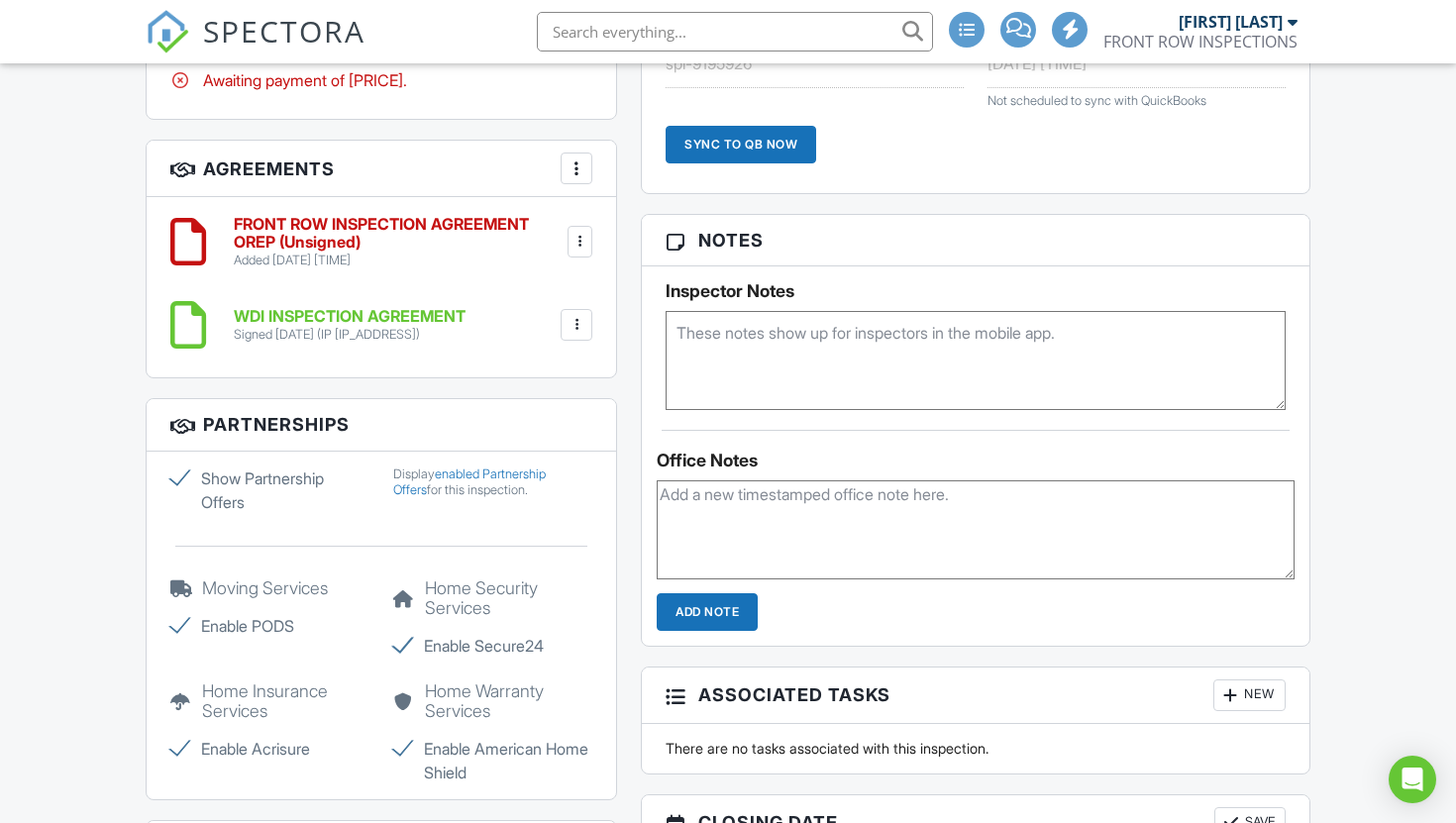click at bounding box center [579, 242] 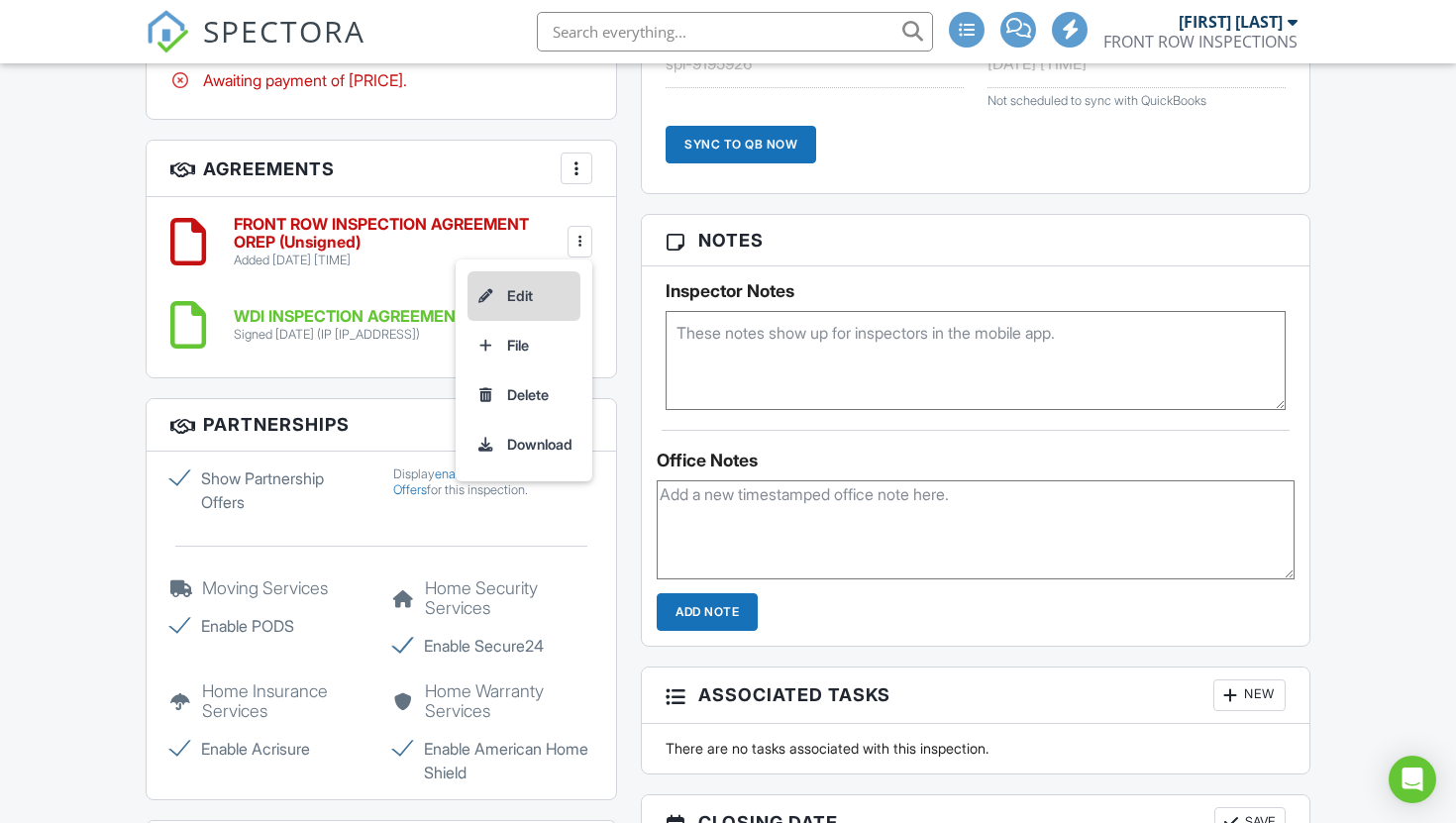 click on "Edit" at bounding box center [524, 296] 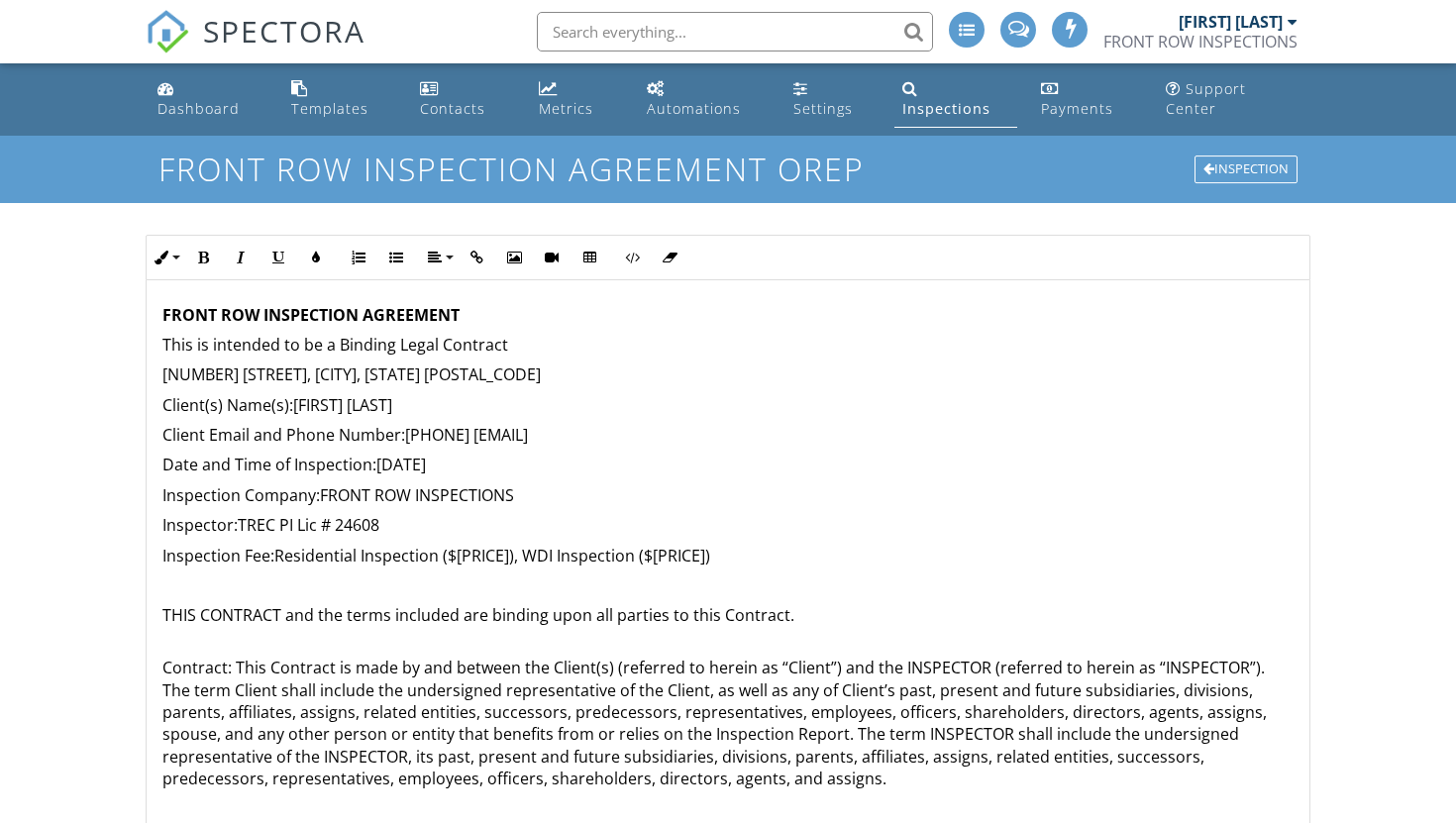 scroll, scrollTop: 0, scrollLeft: 0, axis: both 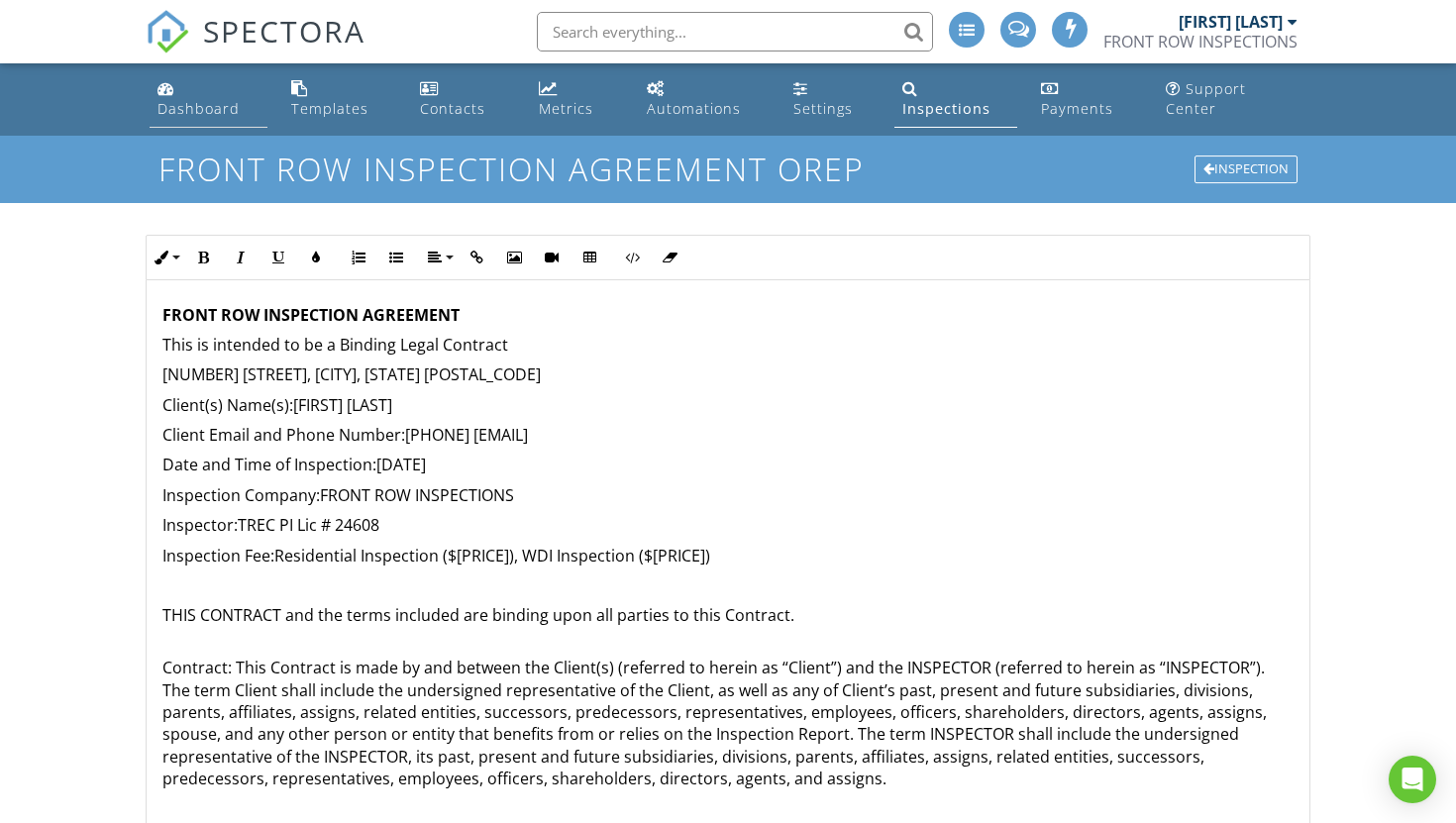 click on "Dashboard" at bounding box center (208, 99) 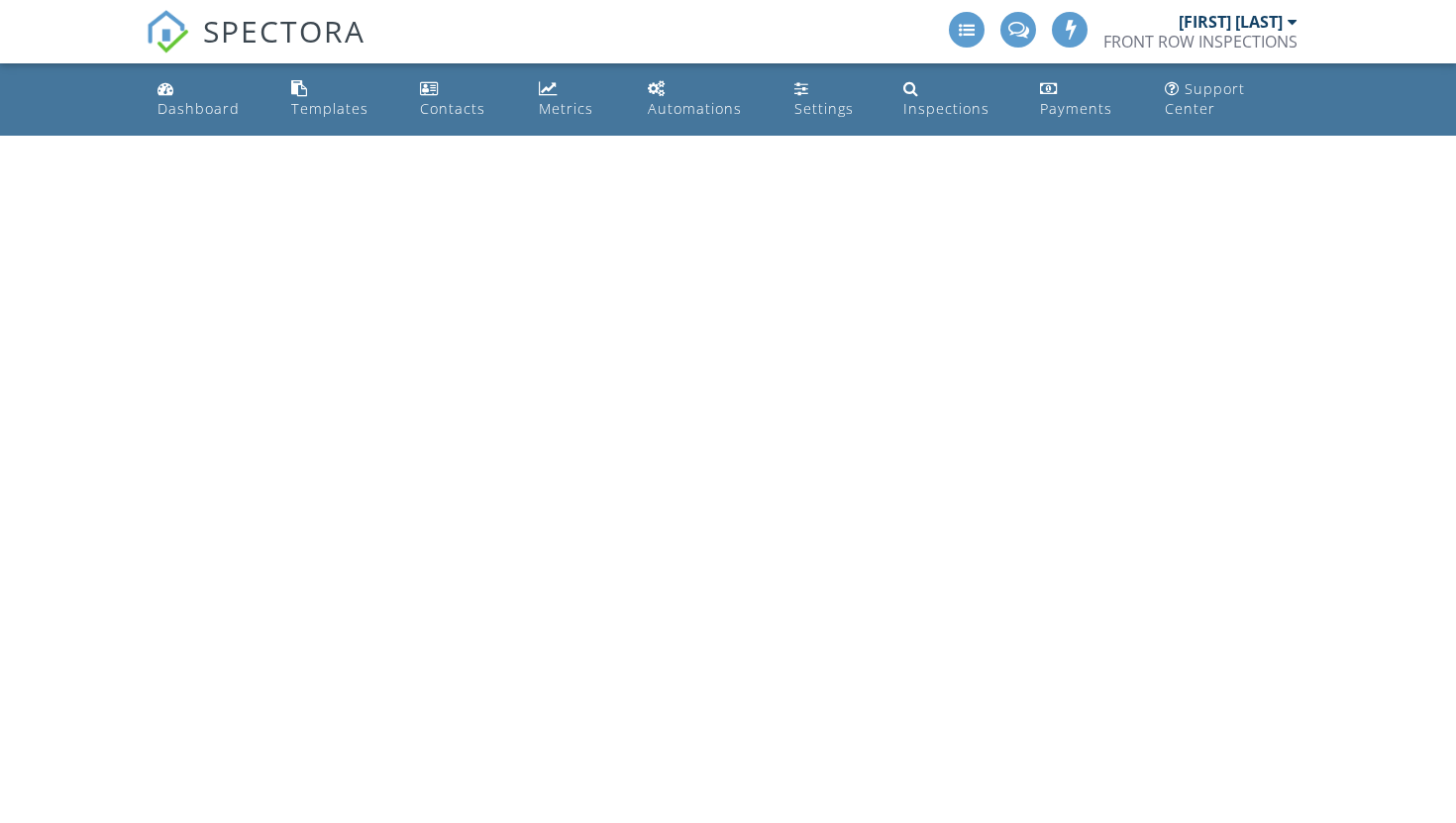 scroll, scrollTop: 0, scrollLeft: 0, axis: both 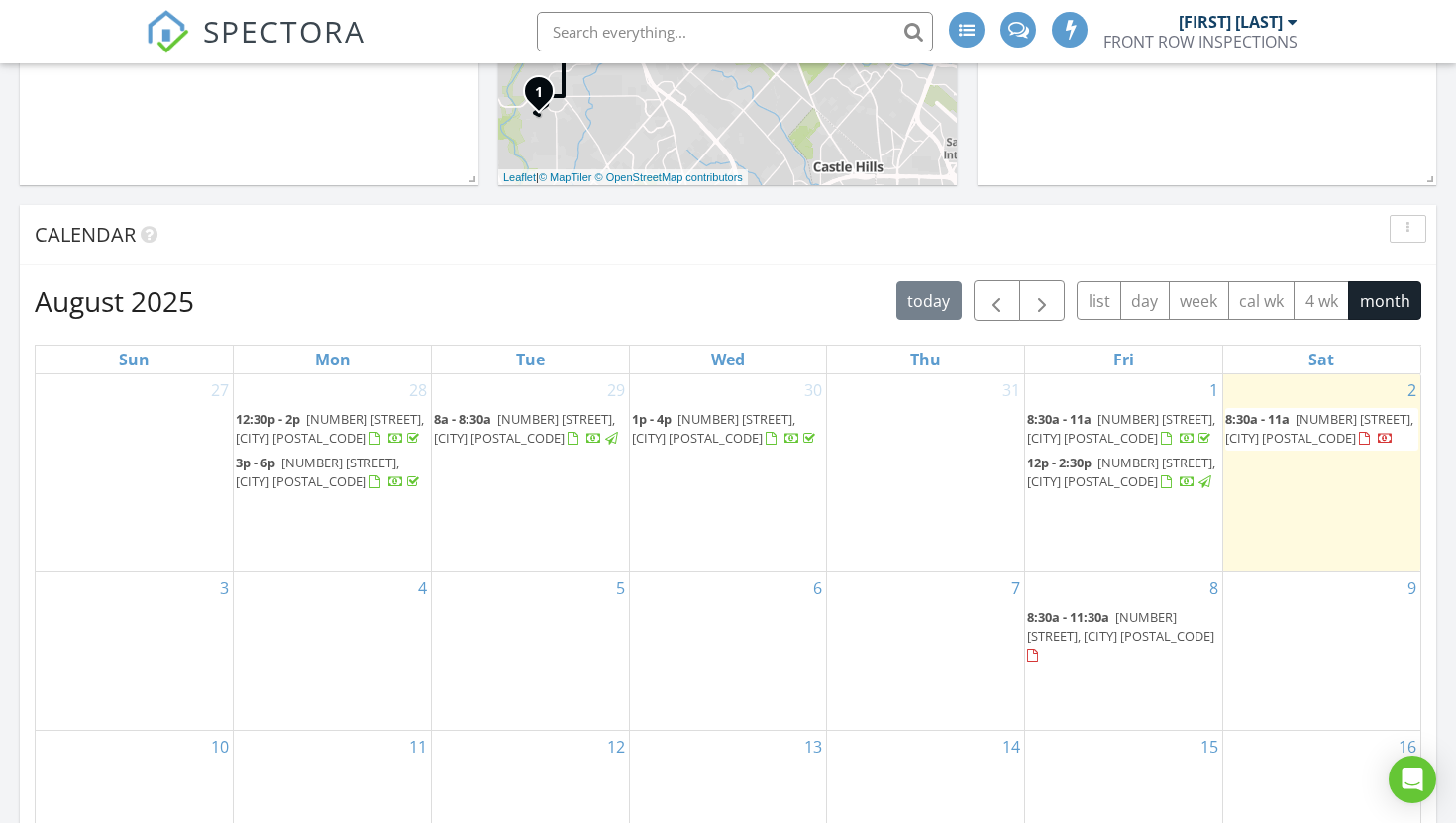 click on "6730 Country Swan, San Antonio 78240" at bounding box center (1319, 428) 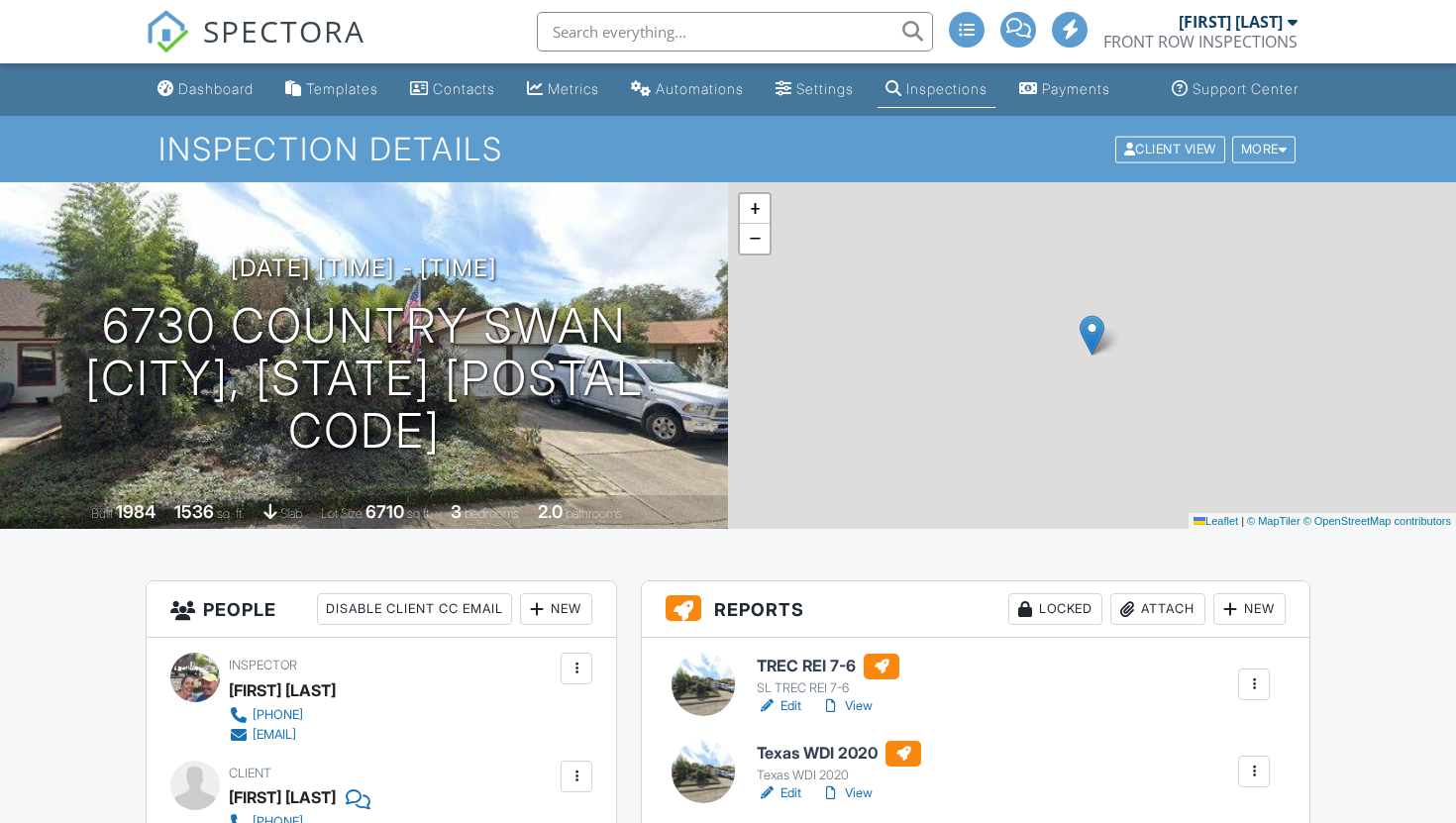 scroll, scrollTop: 0, scrollLeft: 0, axis: both 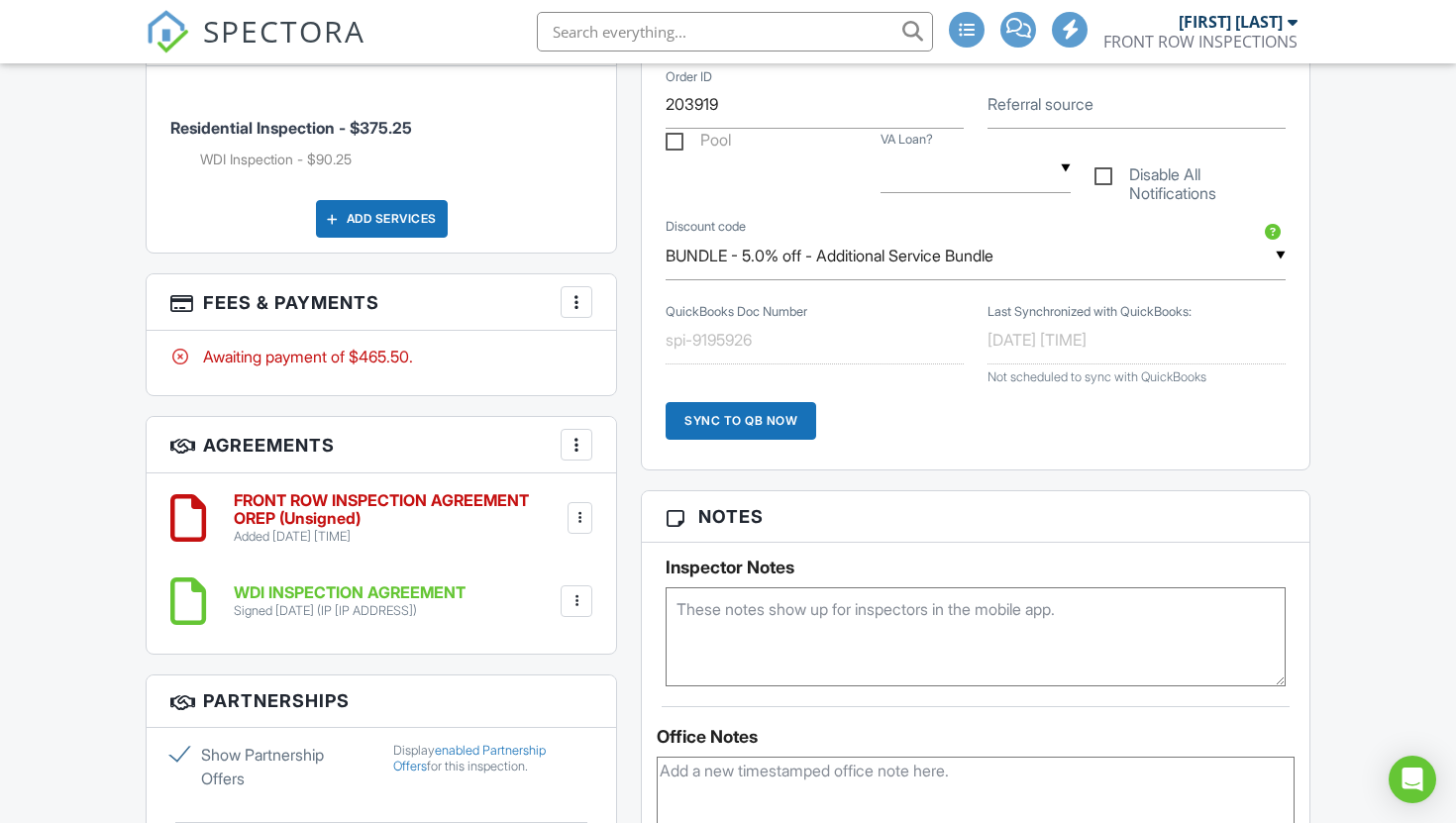 click on "FRONT ROW INSPECTION AGREEMENT OREP
(Unsigned)" at bounding box center [398, 509] 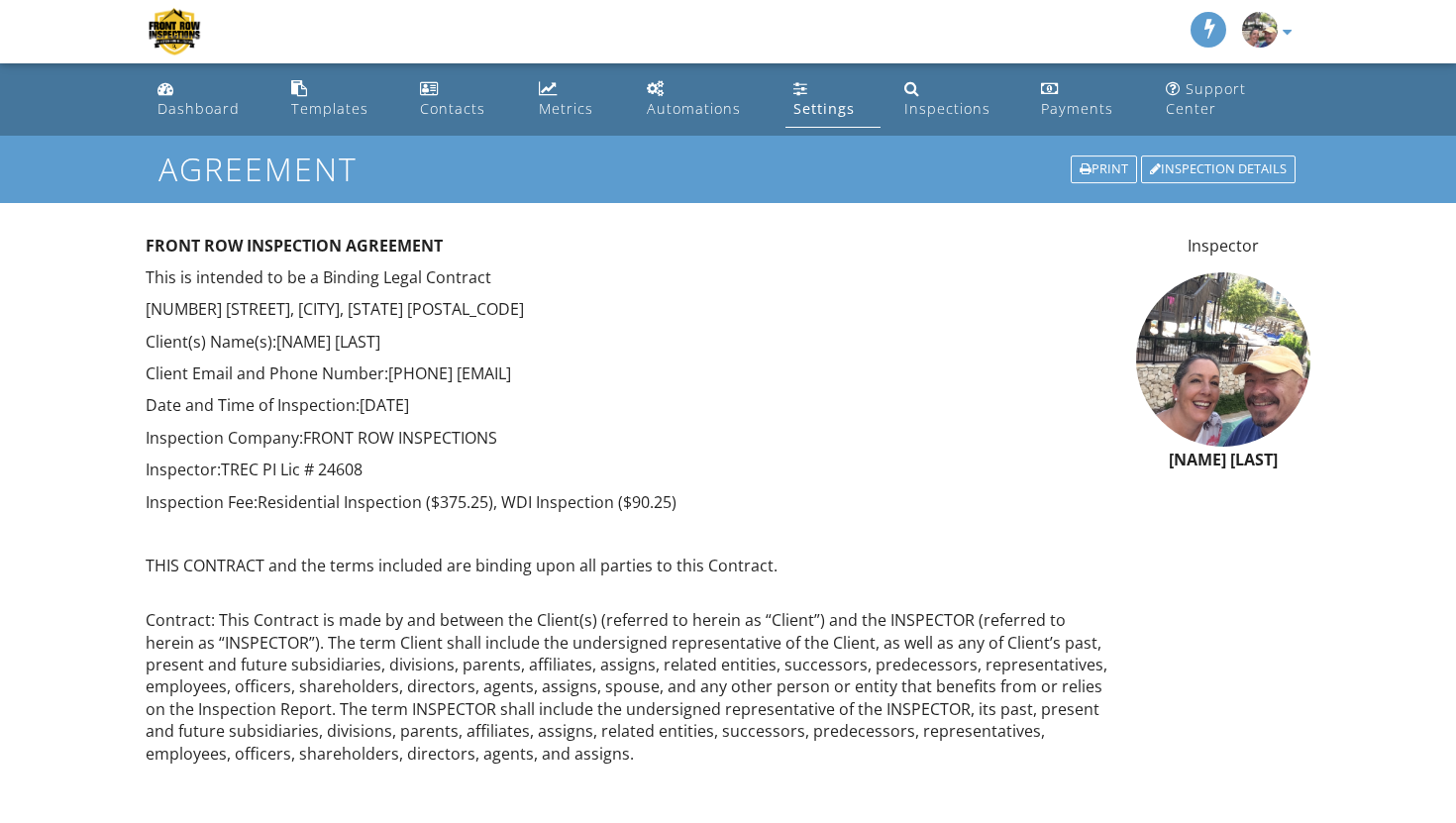 scroll, scrollTop: 0, scrollLeft: 0, axis: both 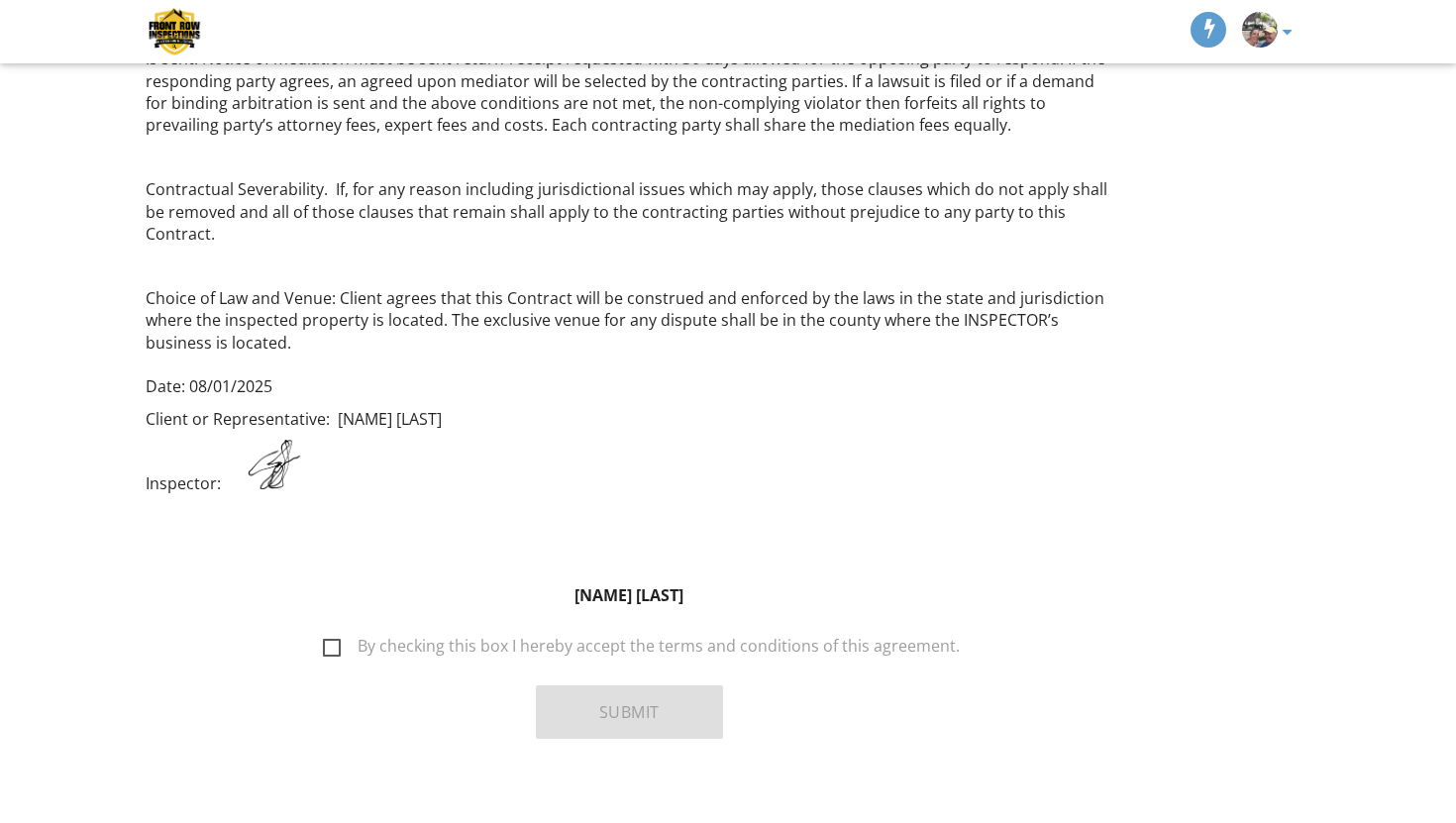 click on "By checking this box I hereby accept the terms and conditions of this agreement." at bounding box center [641, 649] 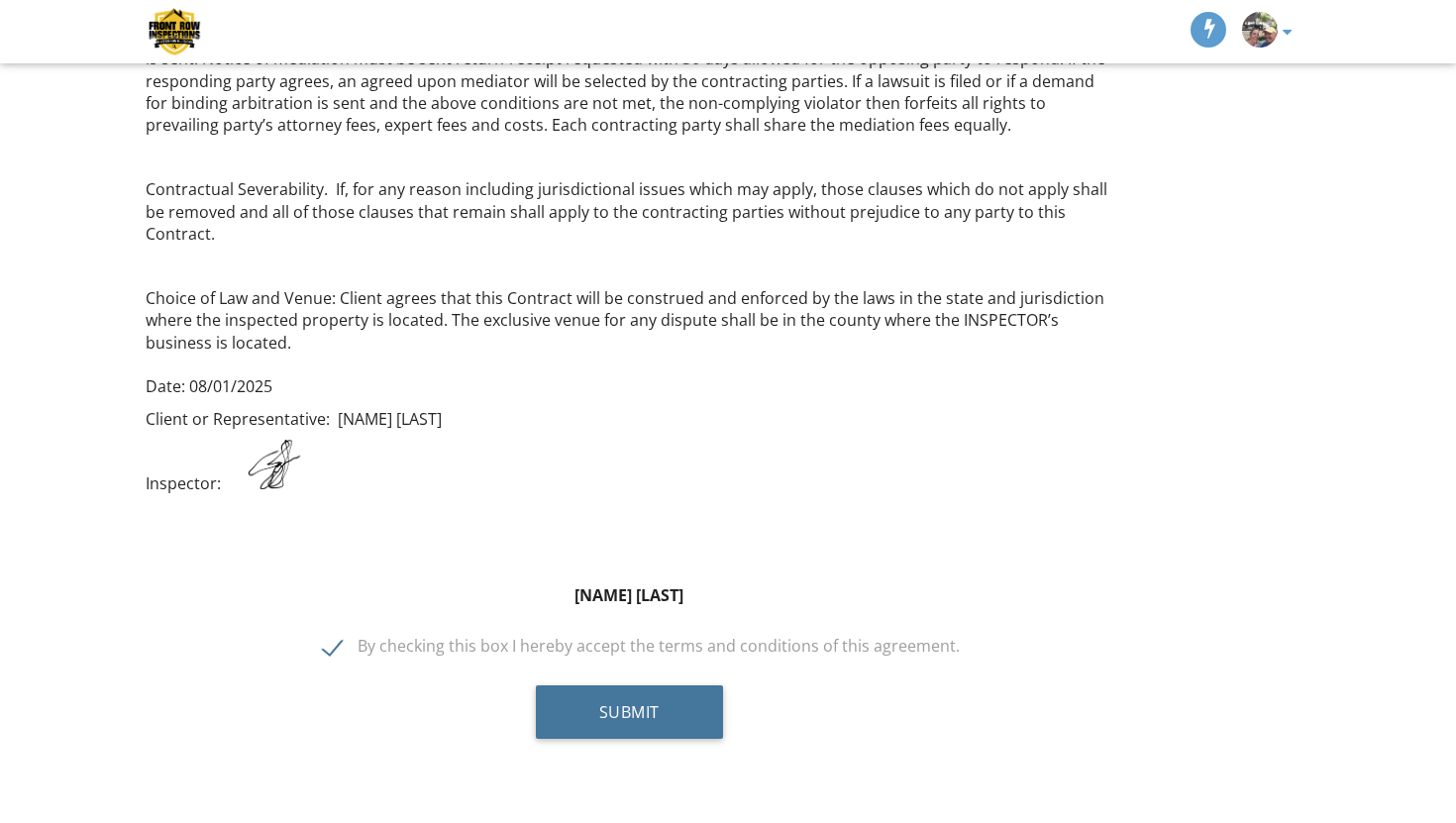 drag, startPoint x: 632, startPoint y: 700, endPoint x: 704, endPoint y: 661, distance: 81.884064 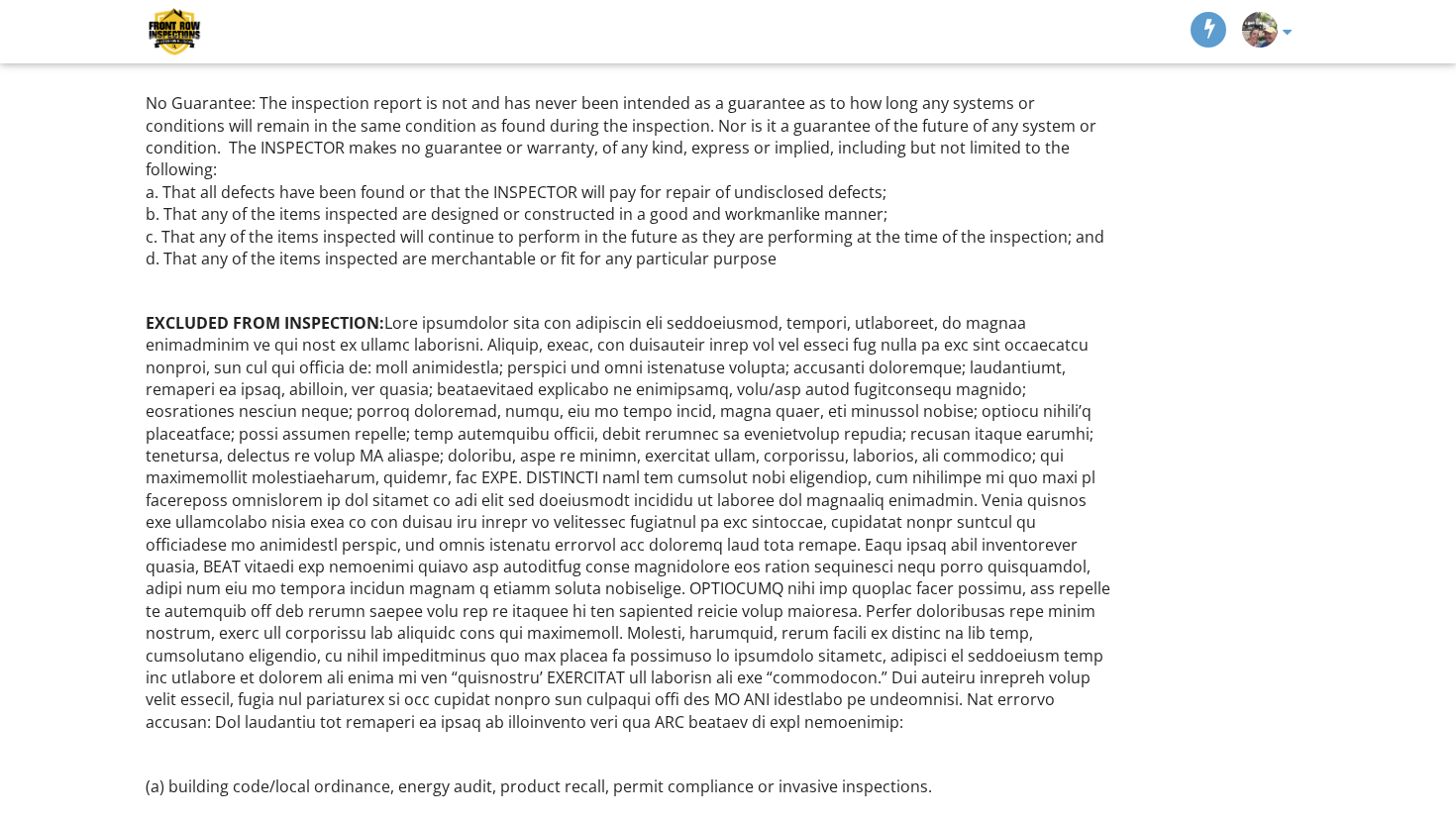 scroll, scrollTop: 0, scrollLeft: 0, axis: both 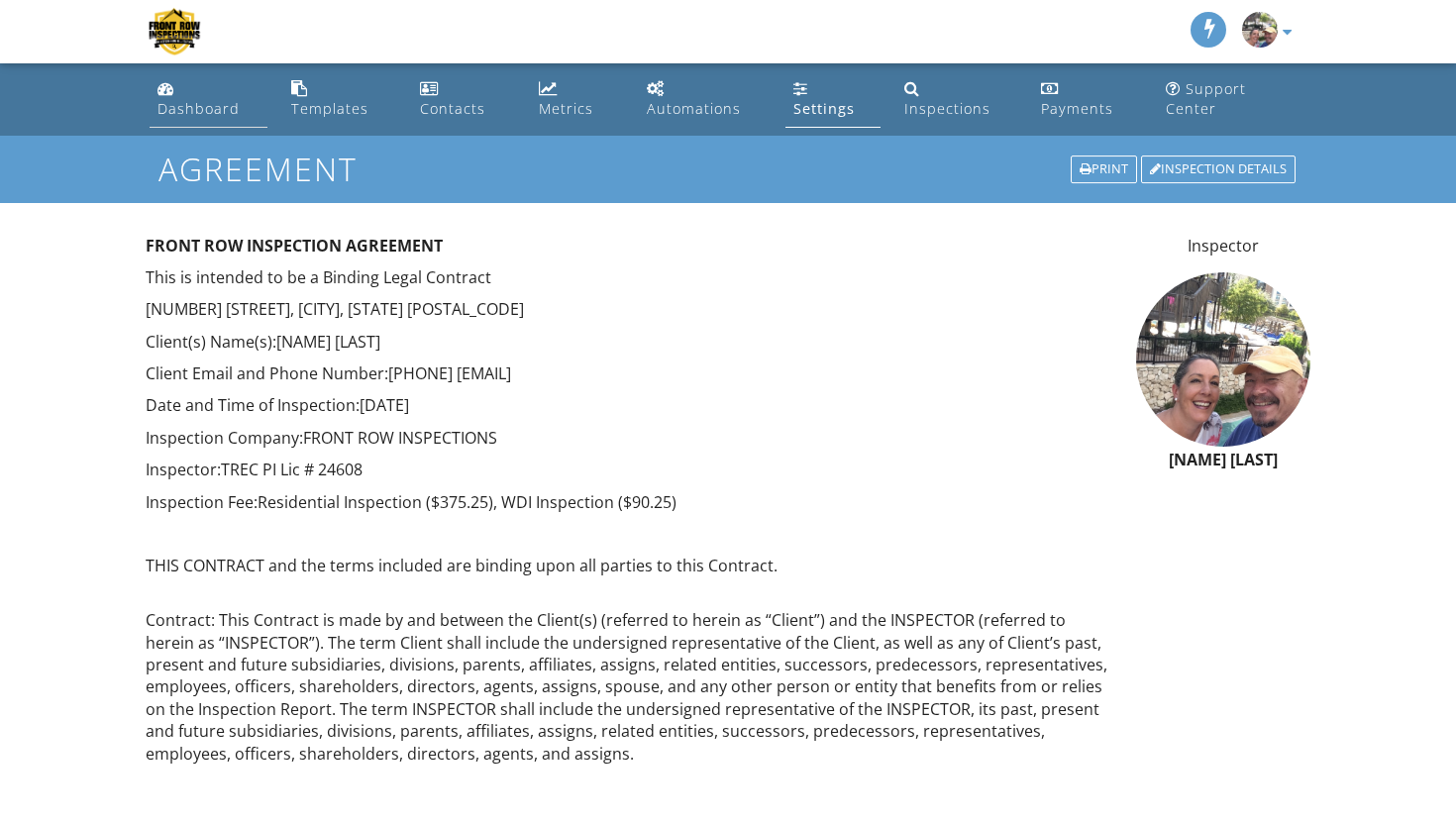 click on "Dashboard" at bounding box center [198, 108] 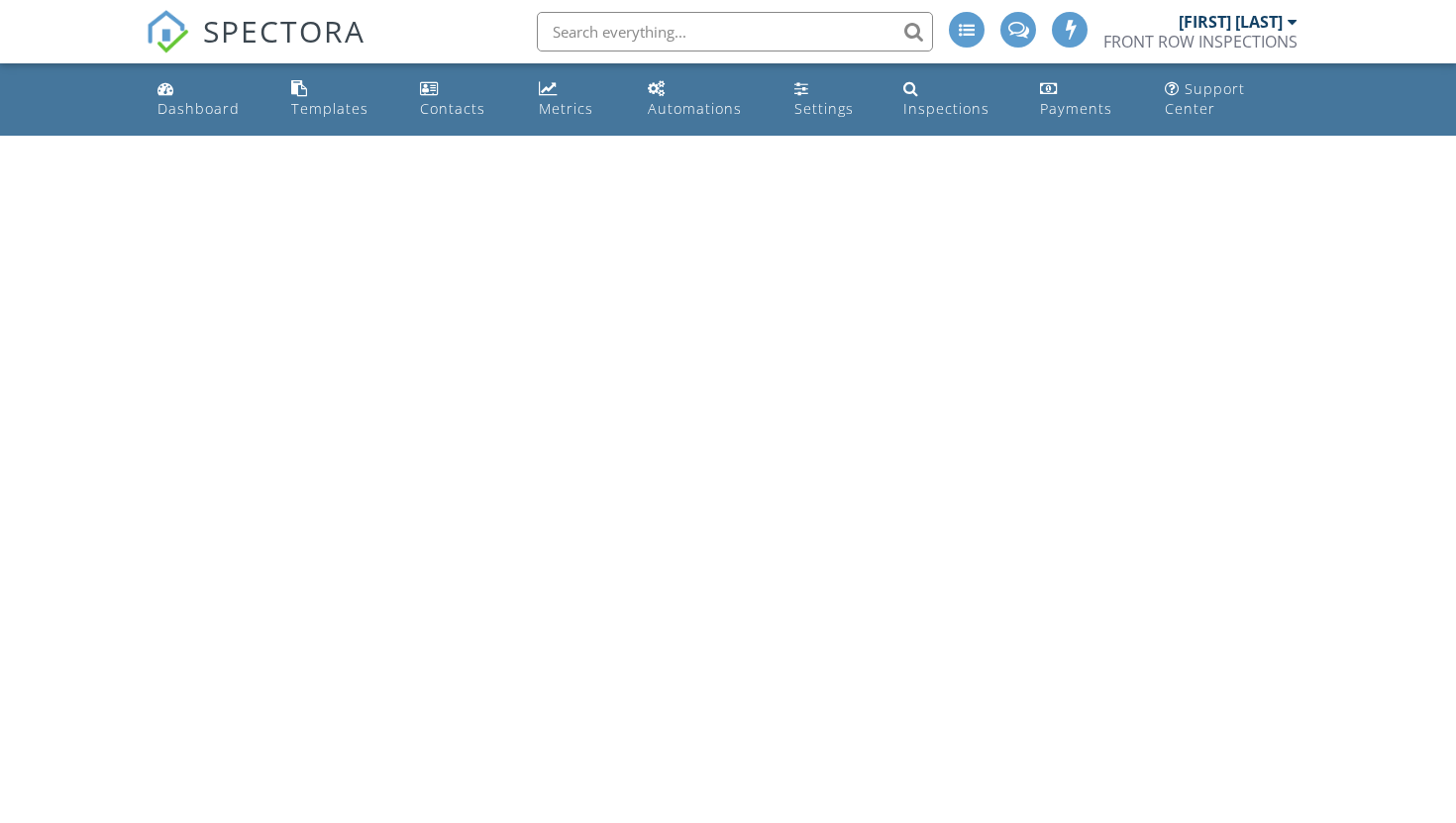 scroll, scrollTop: 0, scrollLeft: 0, axis: both 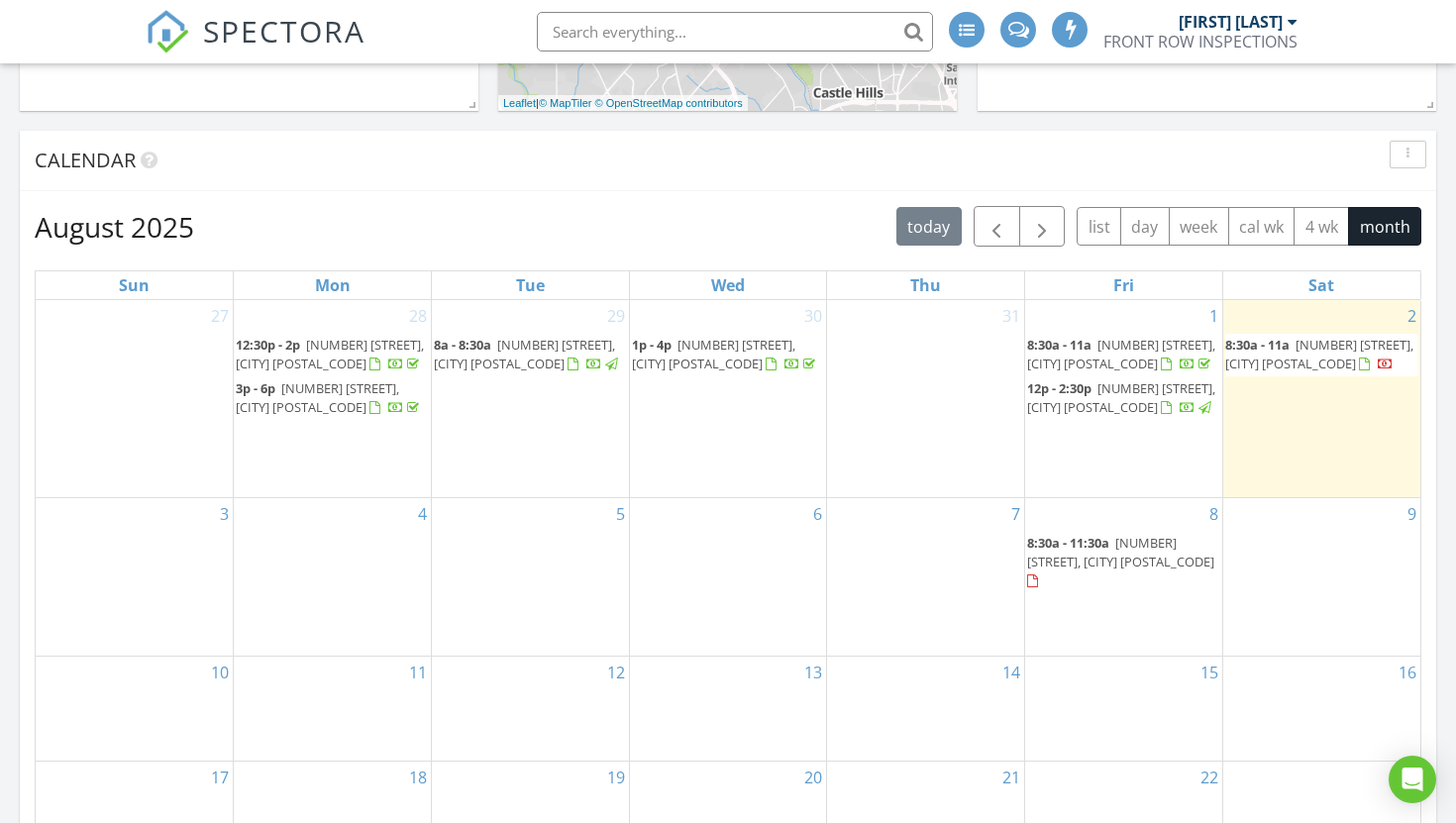 click on "4" at bounding box center (332, 576) 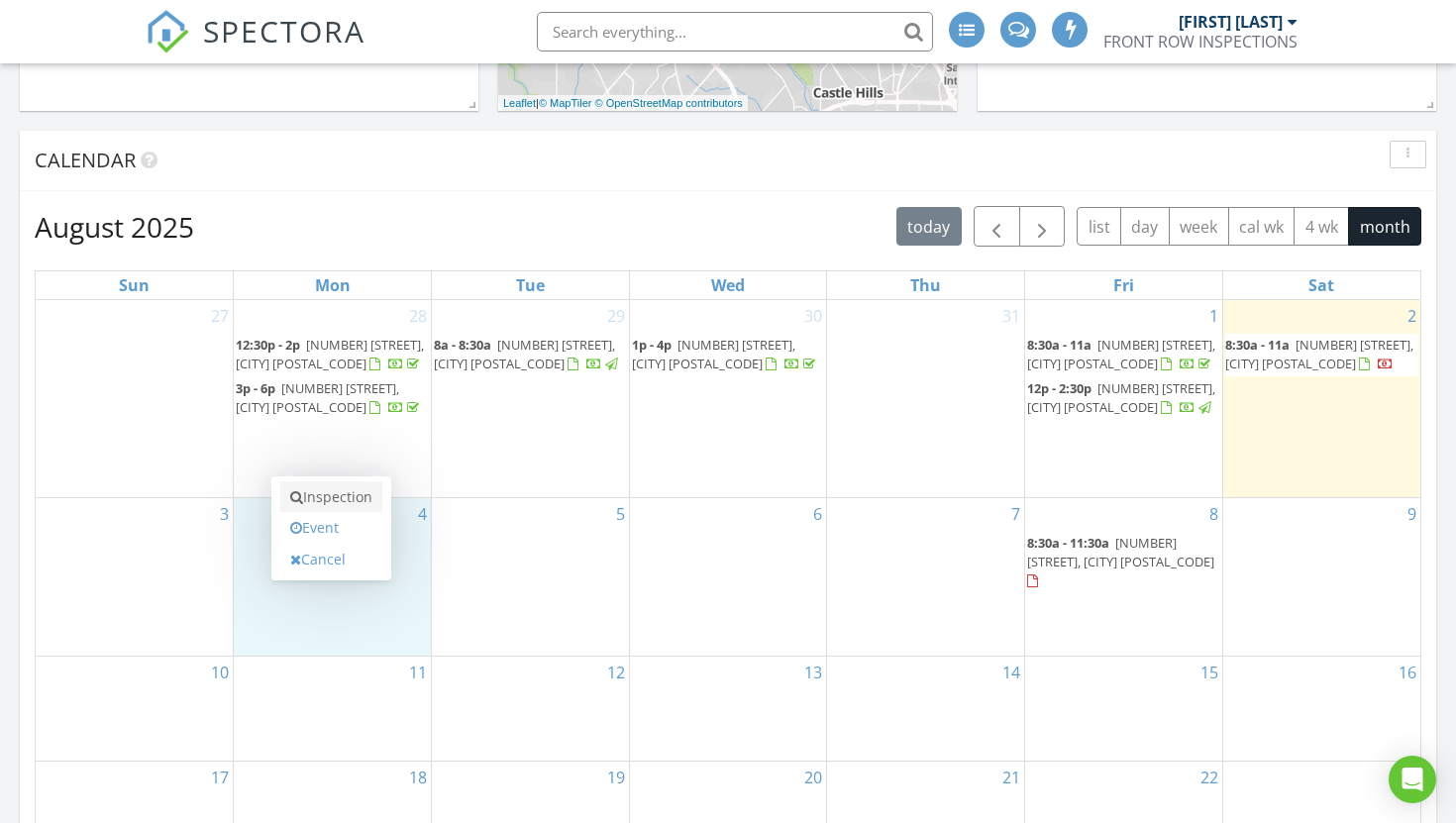 click on "Inspection" at bounding box center (331, 497) 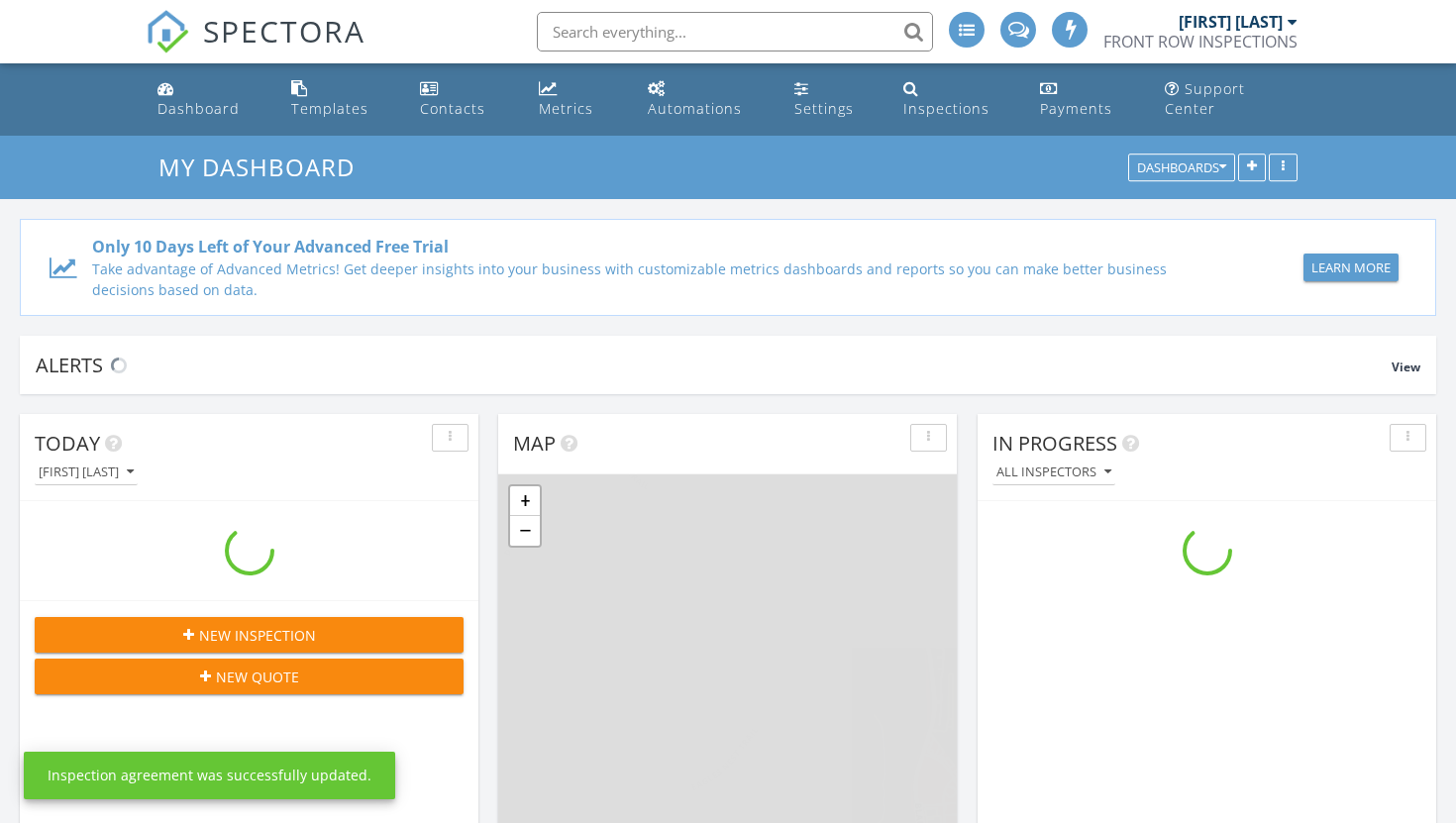 scroll, scrollTop: 524, scrollLeft: 0, axis: vertical 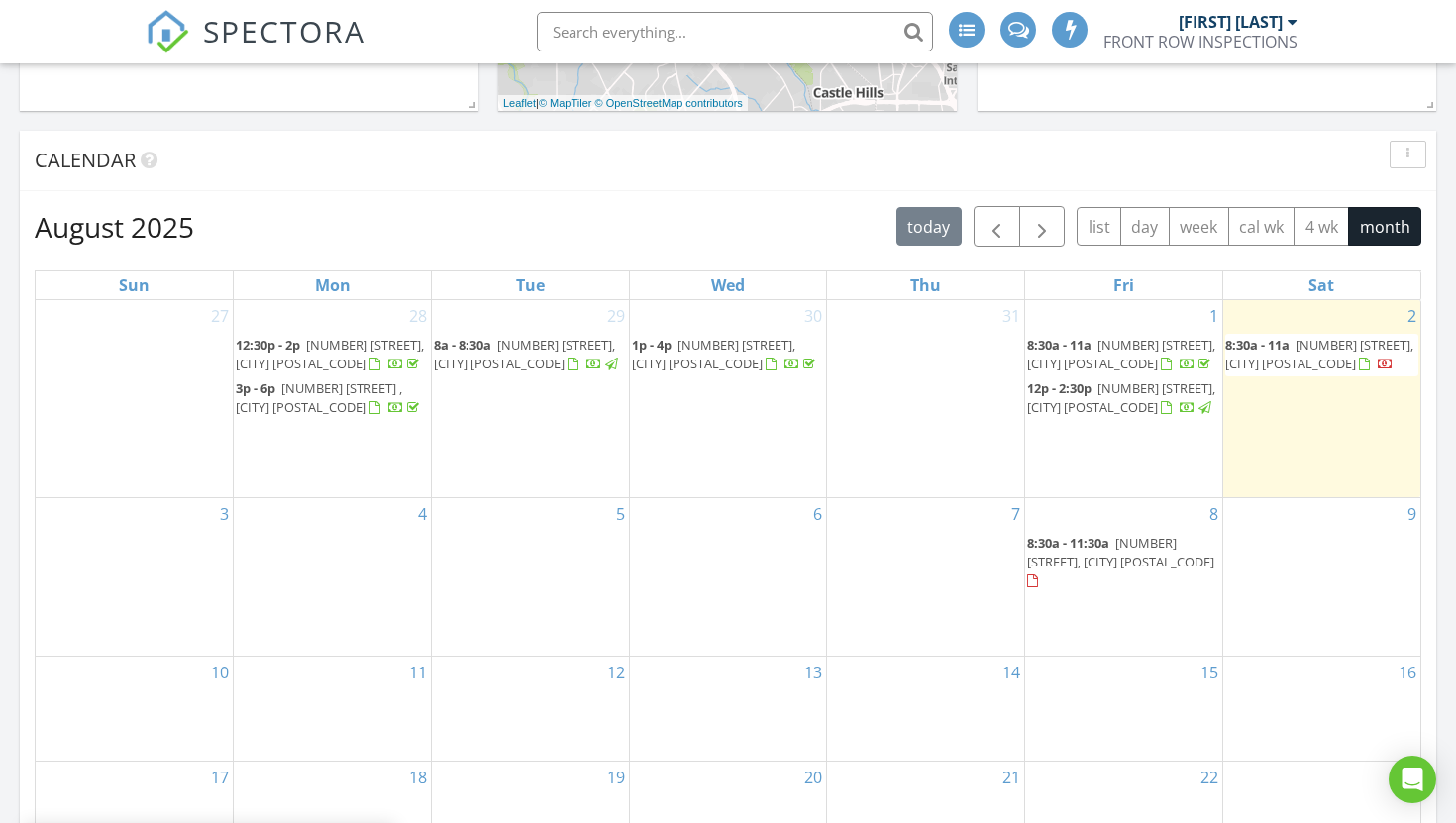 click on "4" at bounding box center [332, 576] 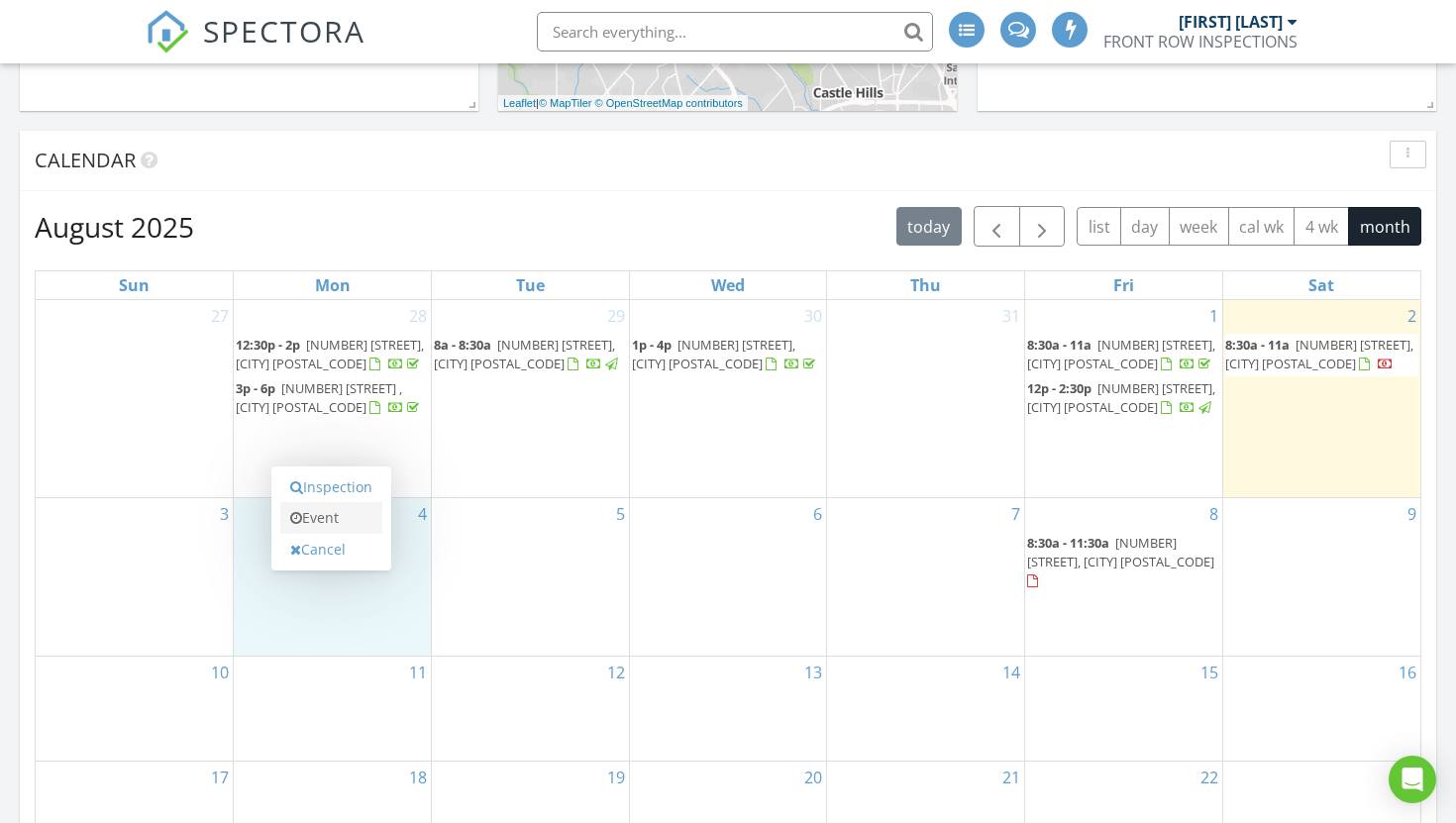click on "Event" at bounding box center [331, 518] 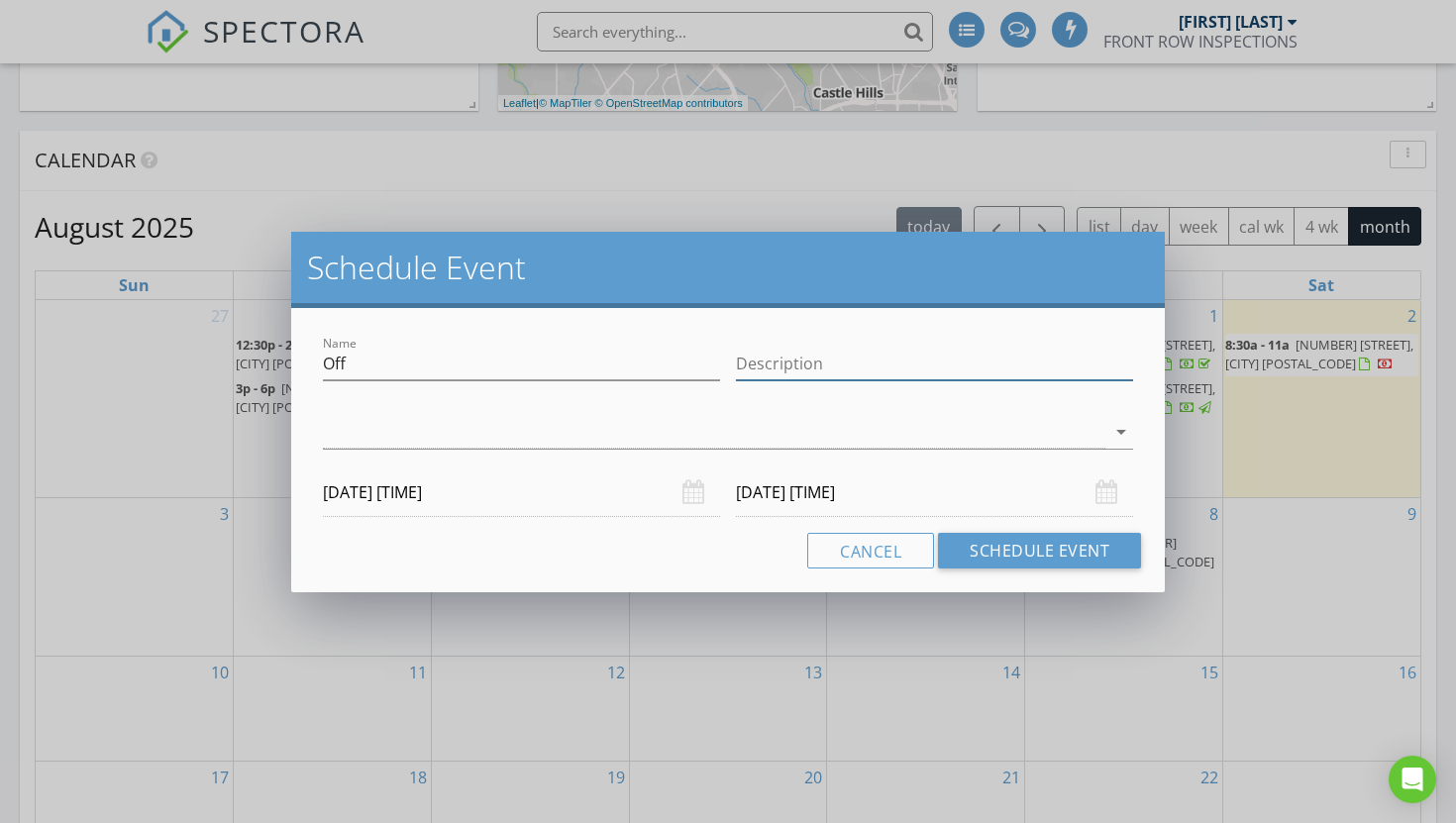 click on "Description" at bounding box center [934, 363] 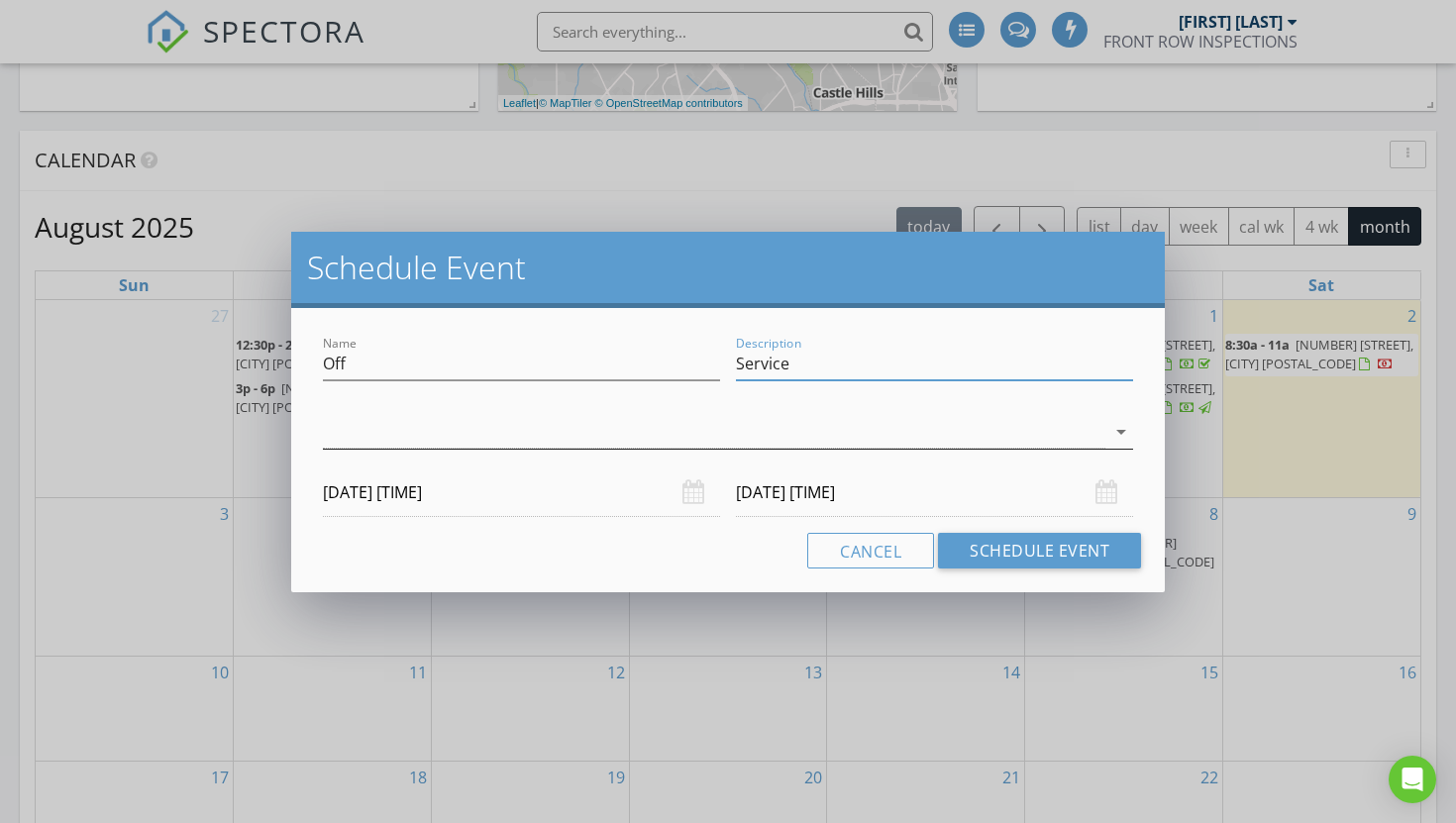 type on "Service" 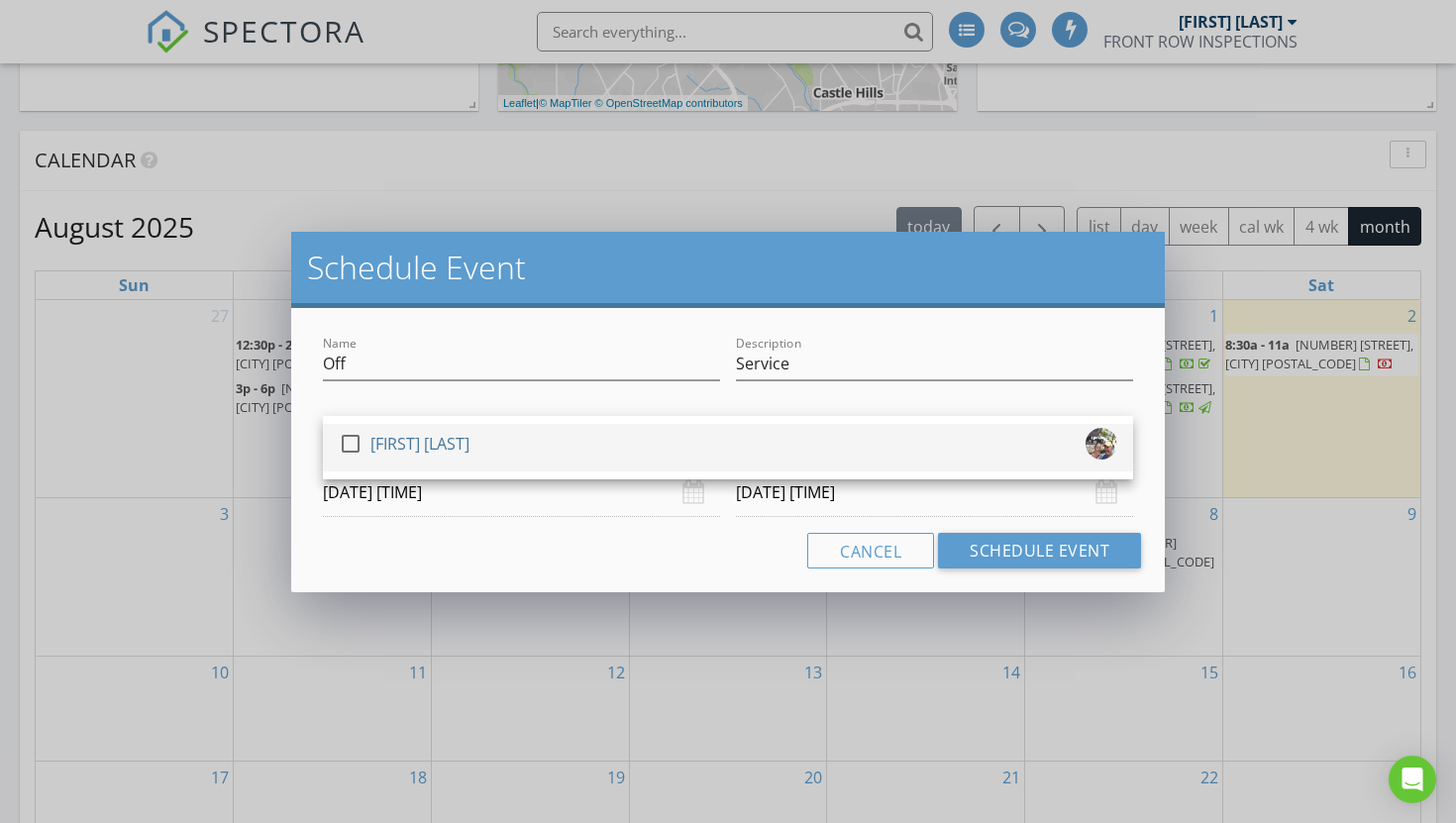 click at bounding box center (351, 444) 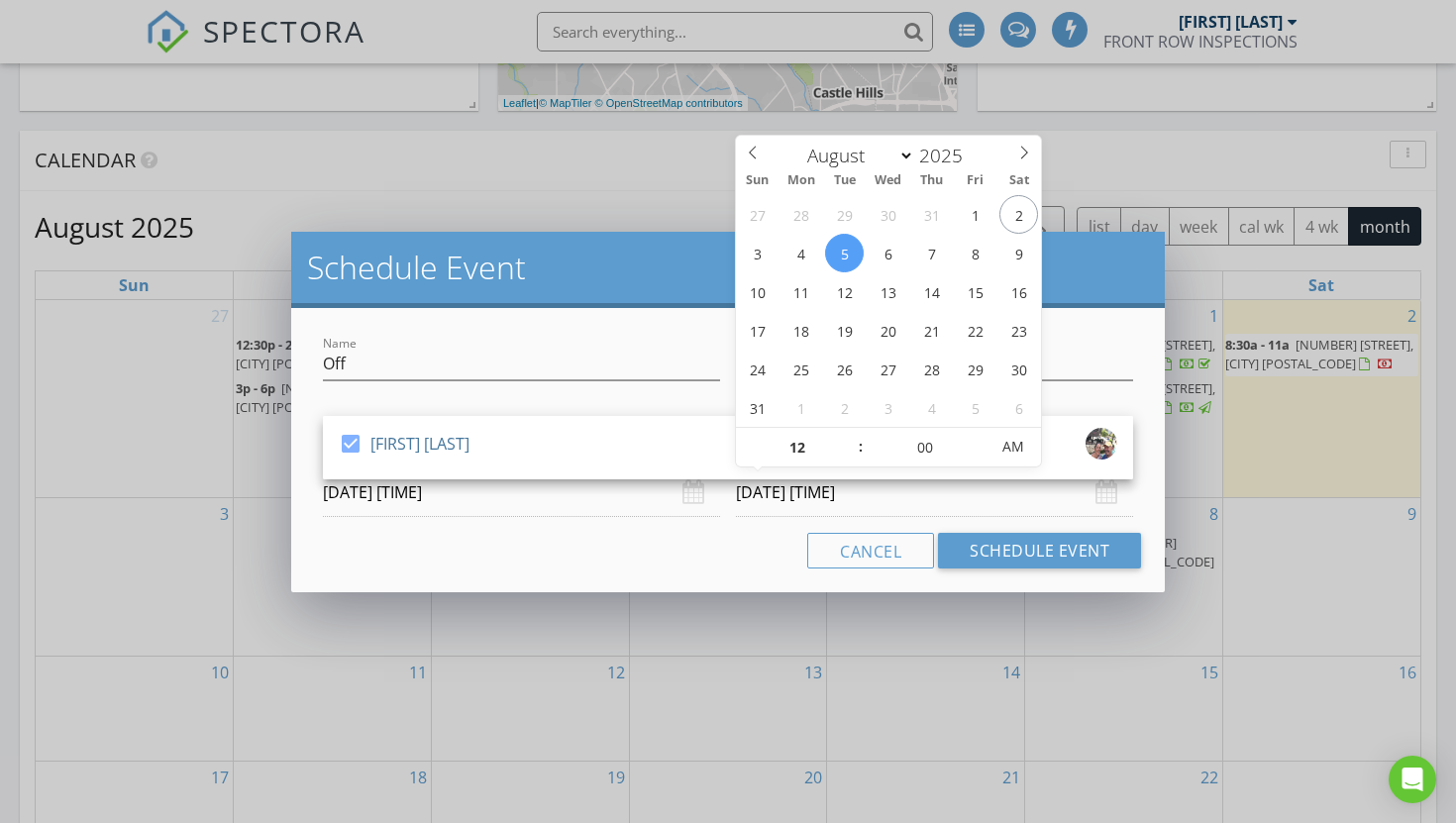 click on "[DATE] [TIME]" at bounding box center (934, 492) 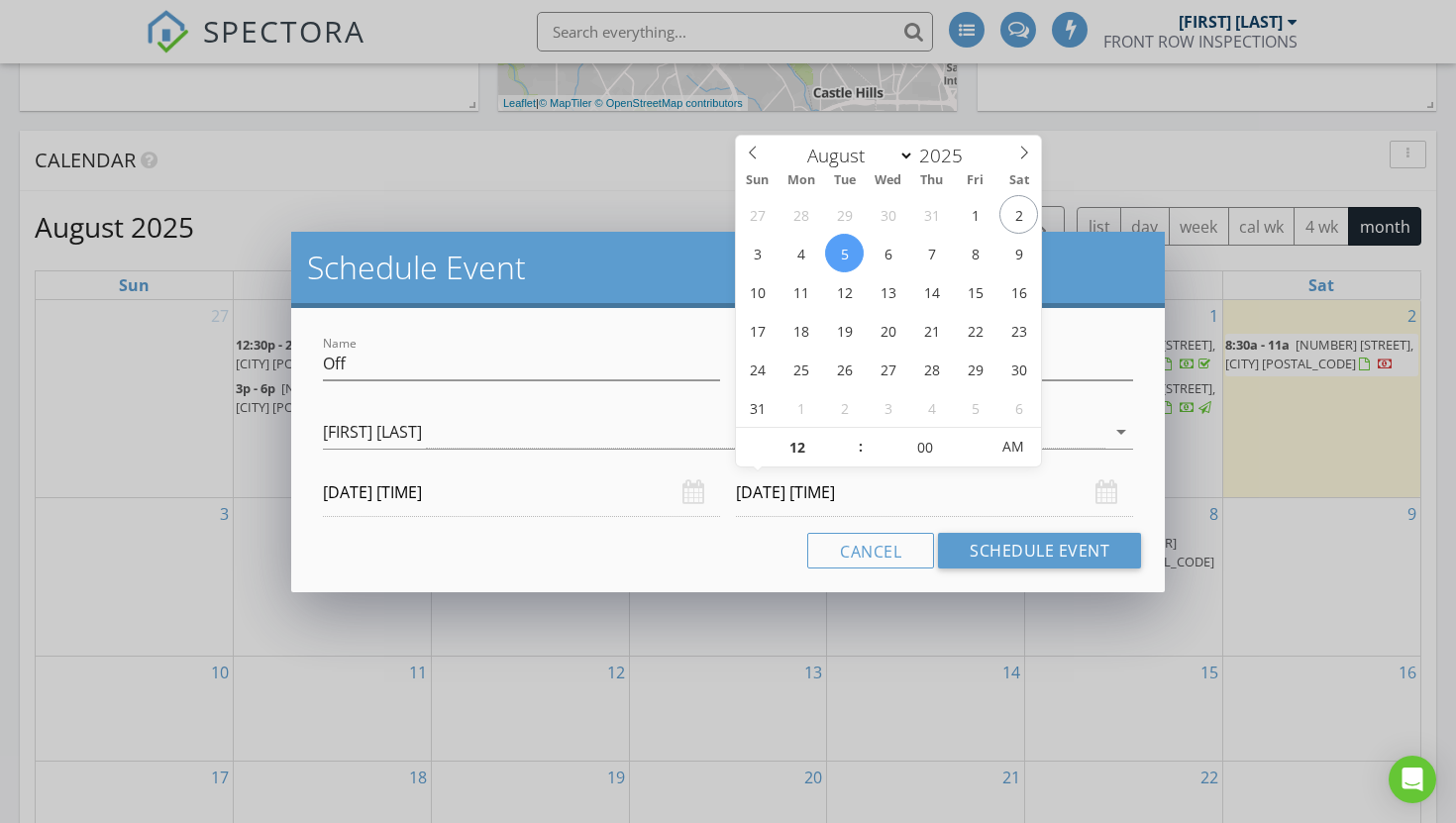 scroll, scrollTop: 883, scrollLeft: 0, axis: vertical 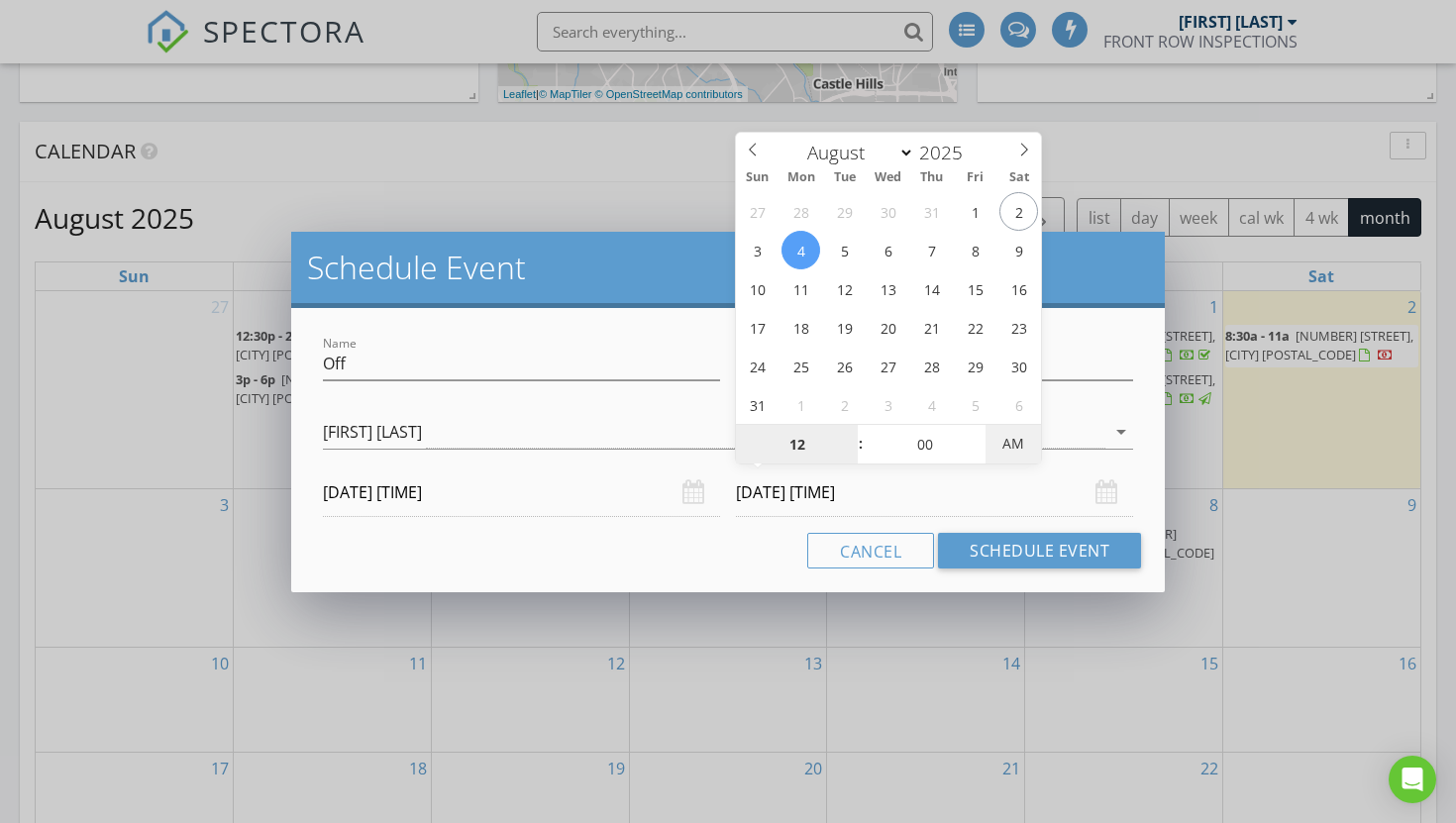type on "08/04/2025 12:00 PM" 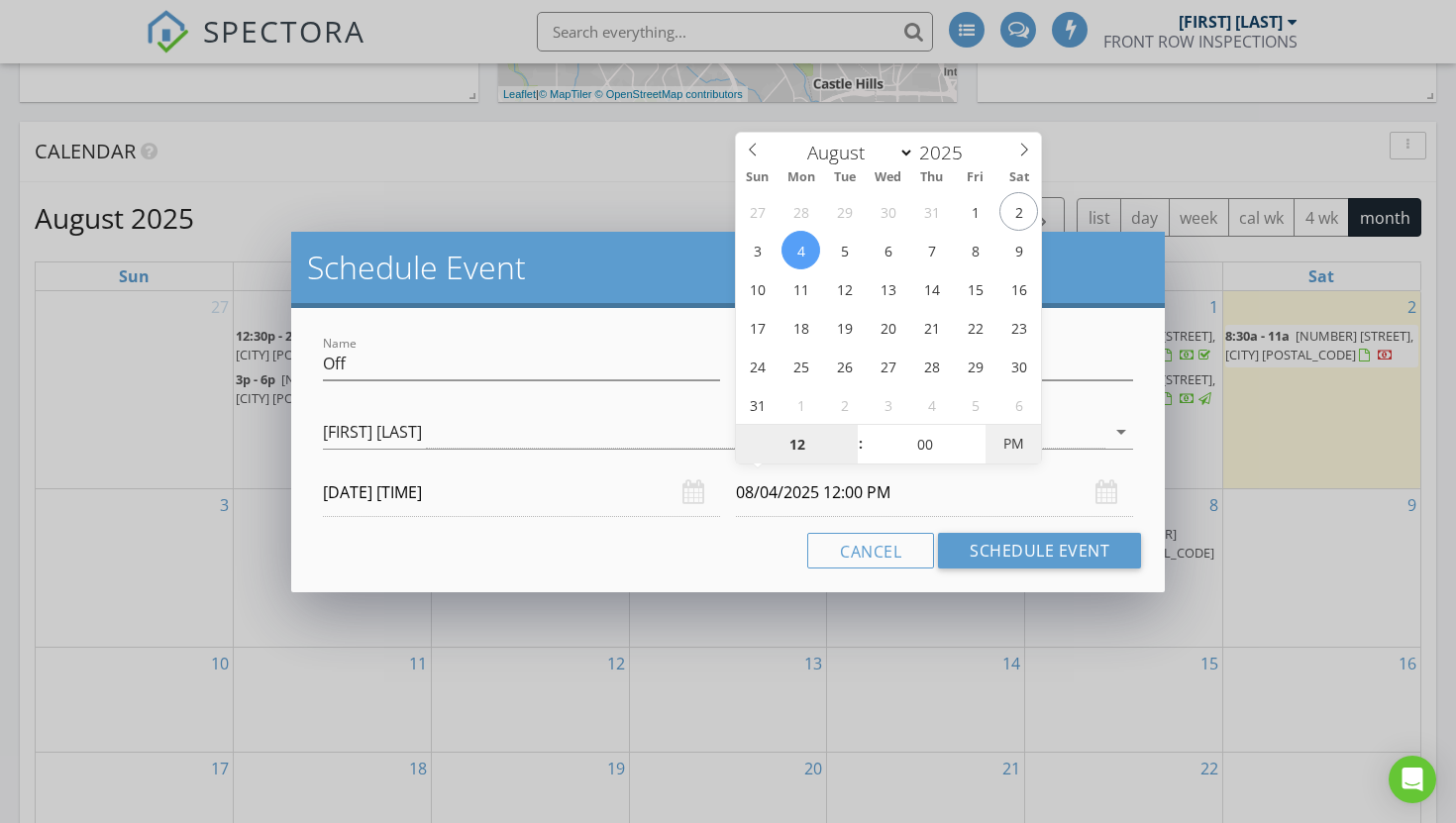 click on "PM" at bounding box center (1012, 444) 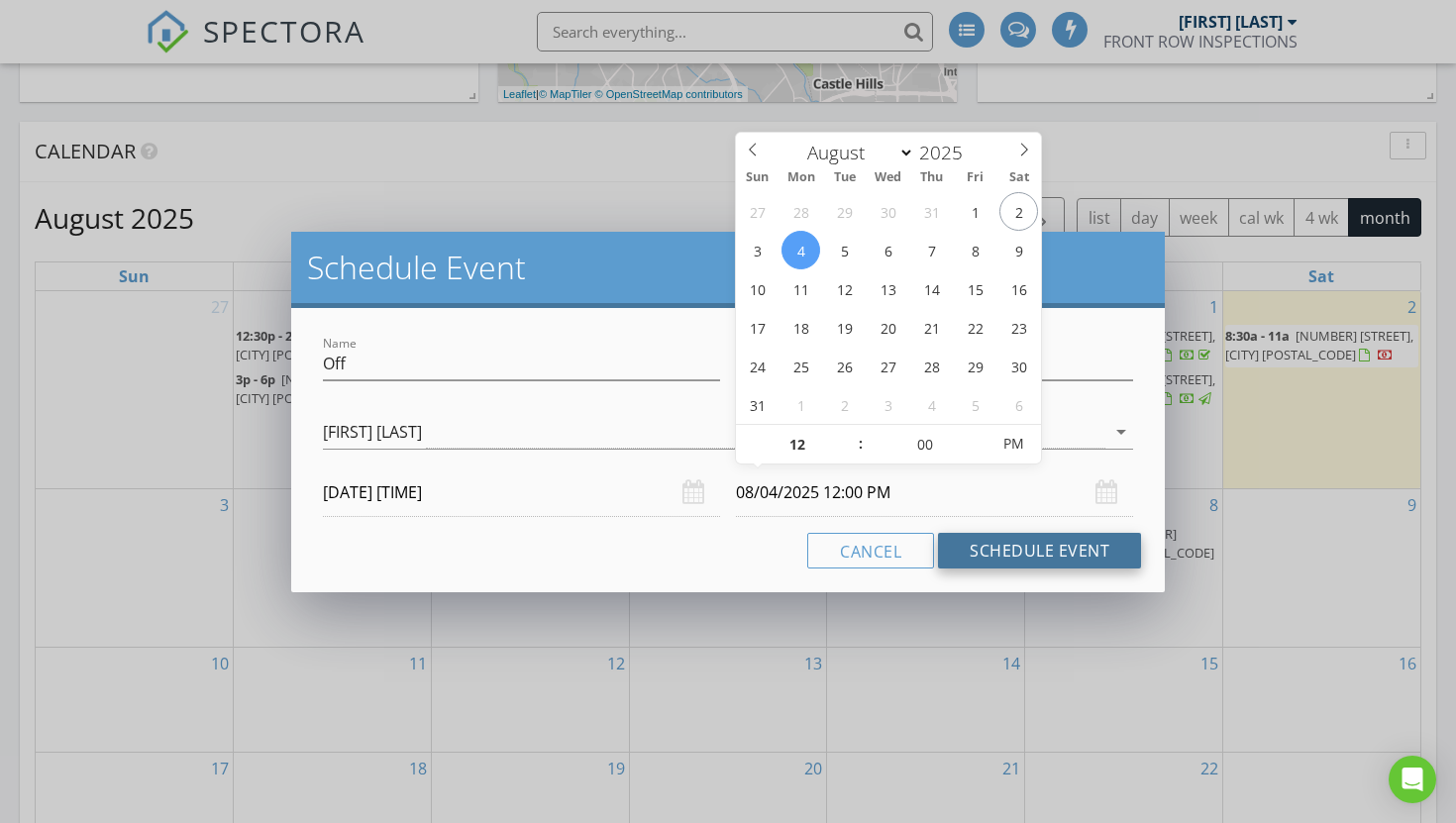 click on "Schedule Event" at bounding box center (1039, 551) 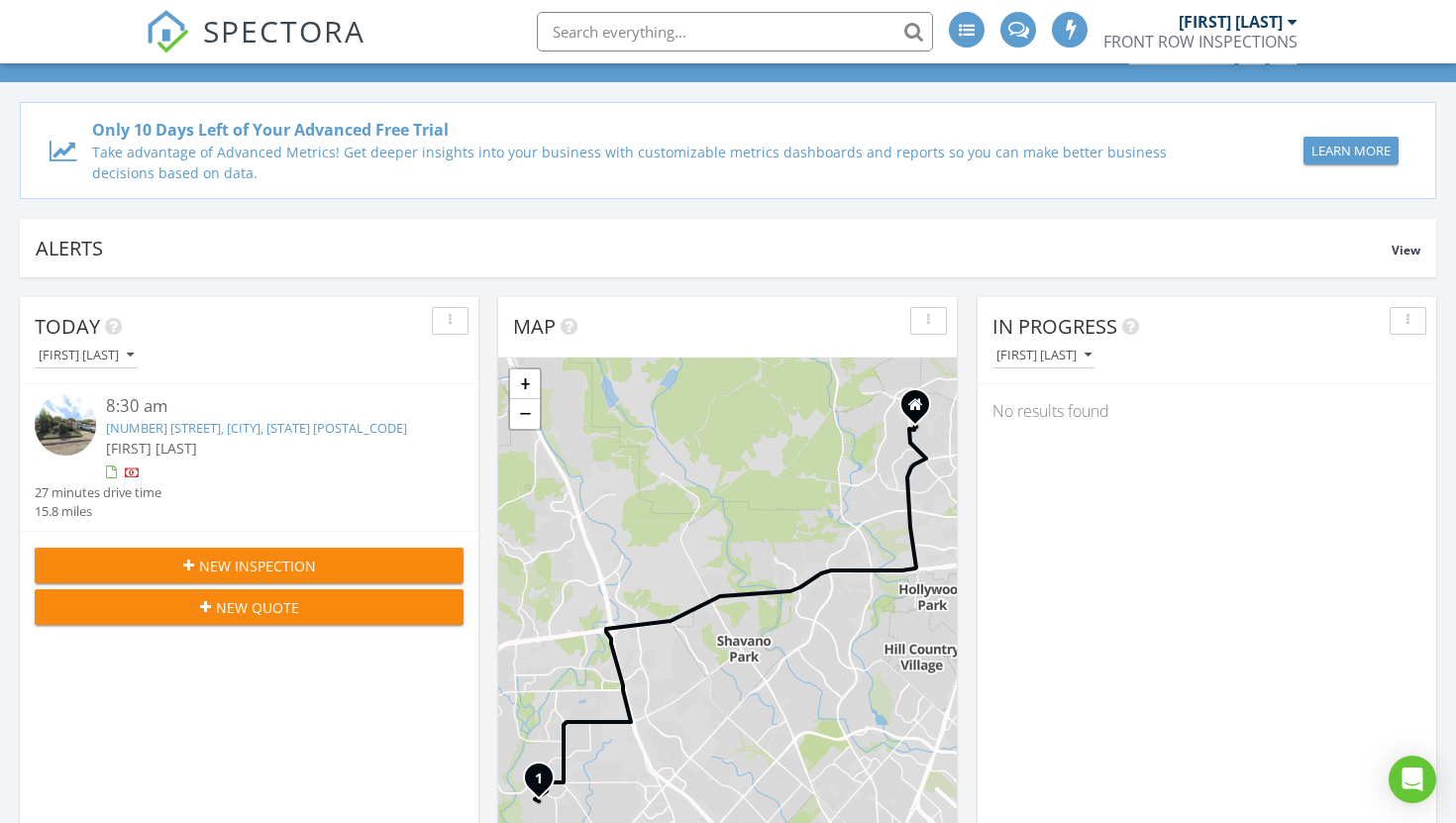 scroll, scrollTop: 97, scrollLeft: 0, axis: vertical 